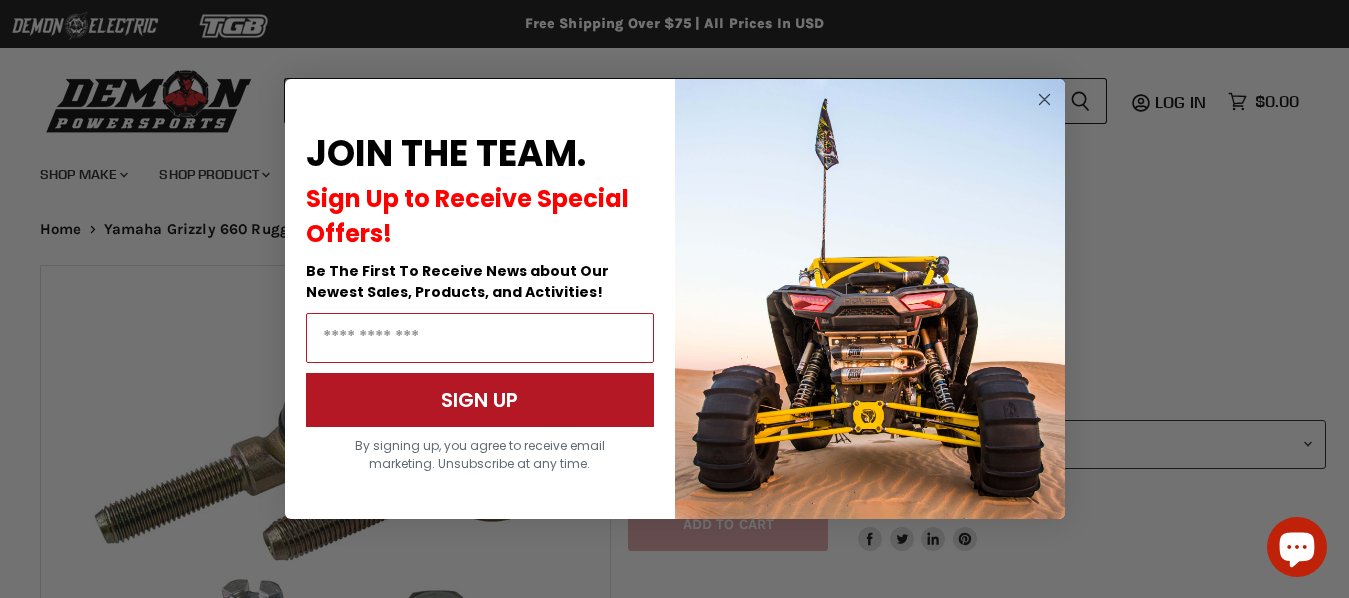 scroll, scrollTop: 0, scrollLeft: 0, axis: both 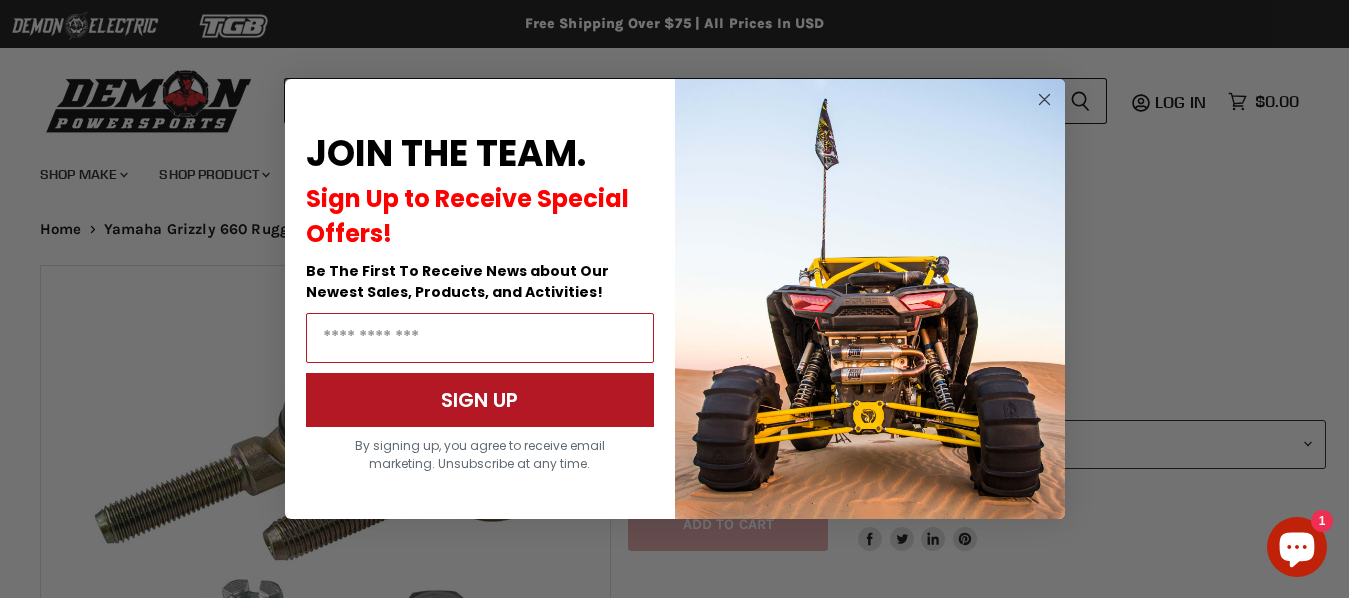 click 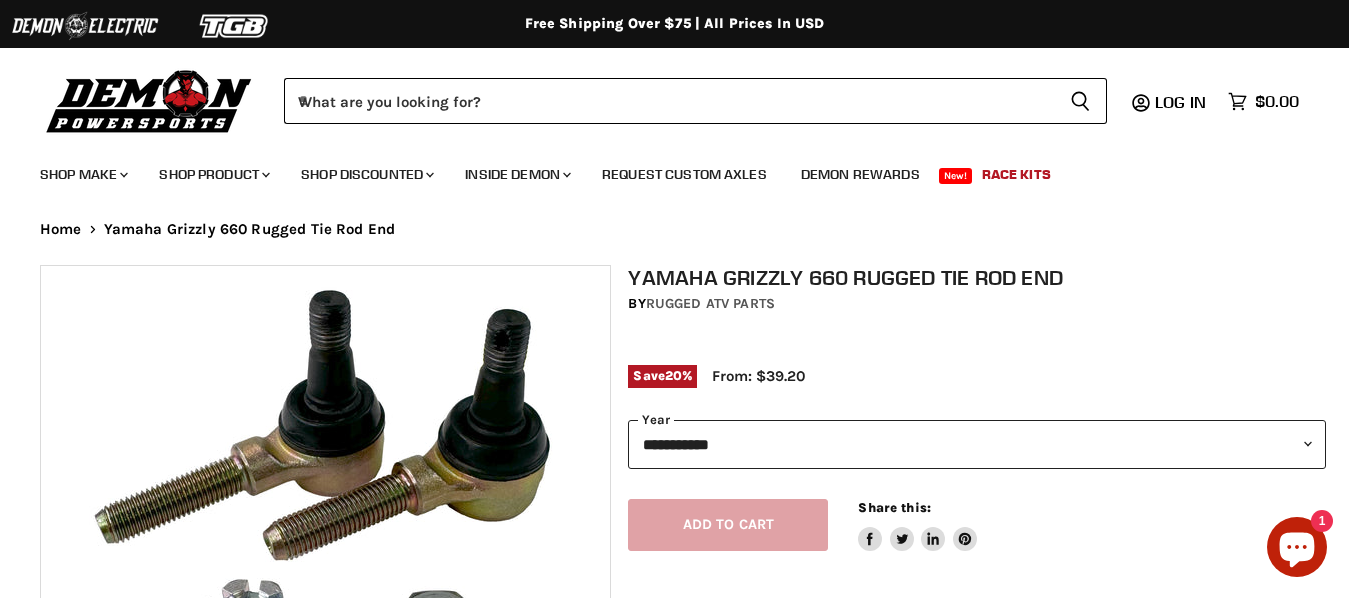 click on "**********" at bounding box center [977, 444] 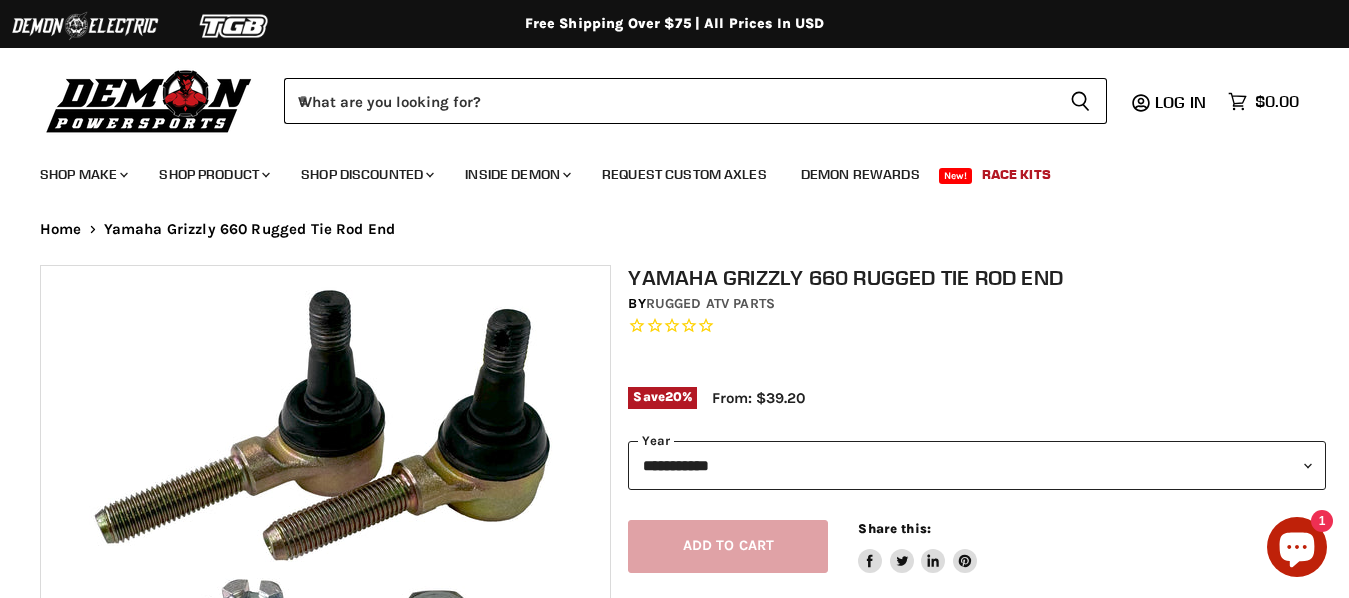 select on "****" 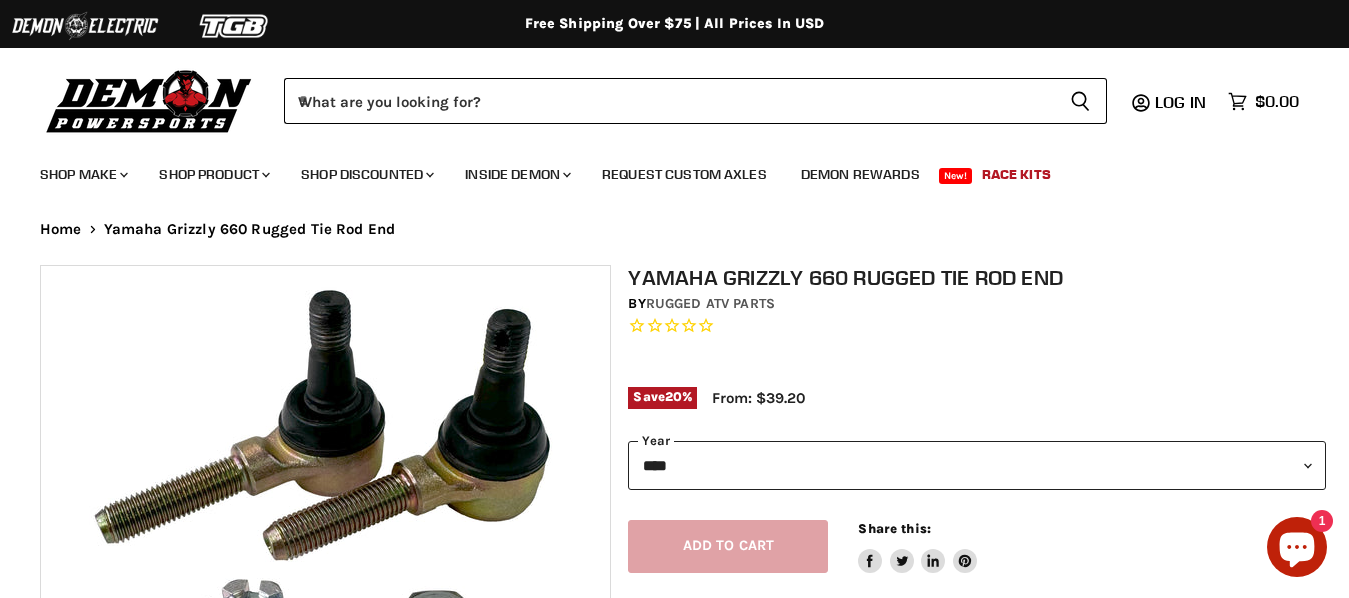 click on "****" at bounding box center (0, 0) 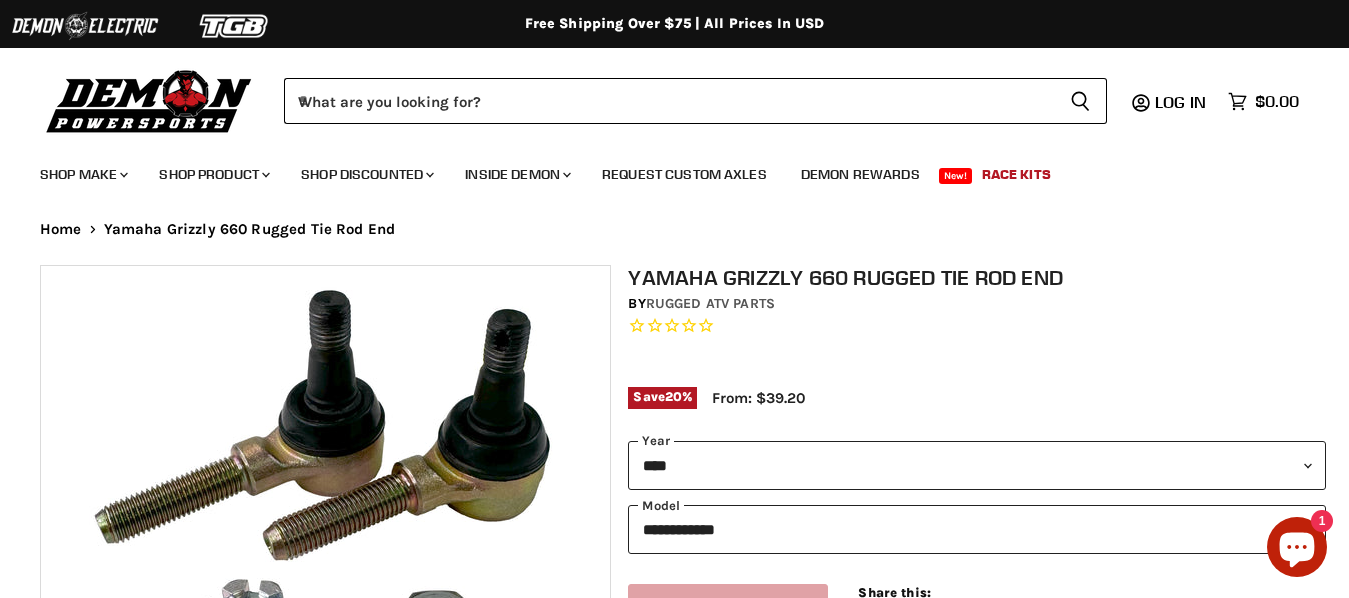 click on "Yamaha Grizzly 660 Rugged Tie Rod End
by  Rugged ATV Parts
Save  20 %
From: $39.20" at bounding box center (977, 347) 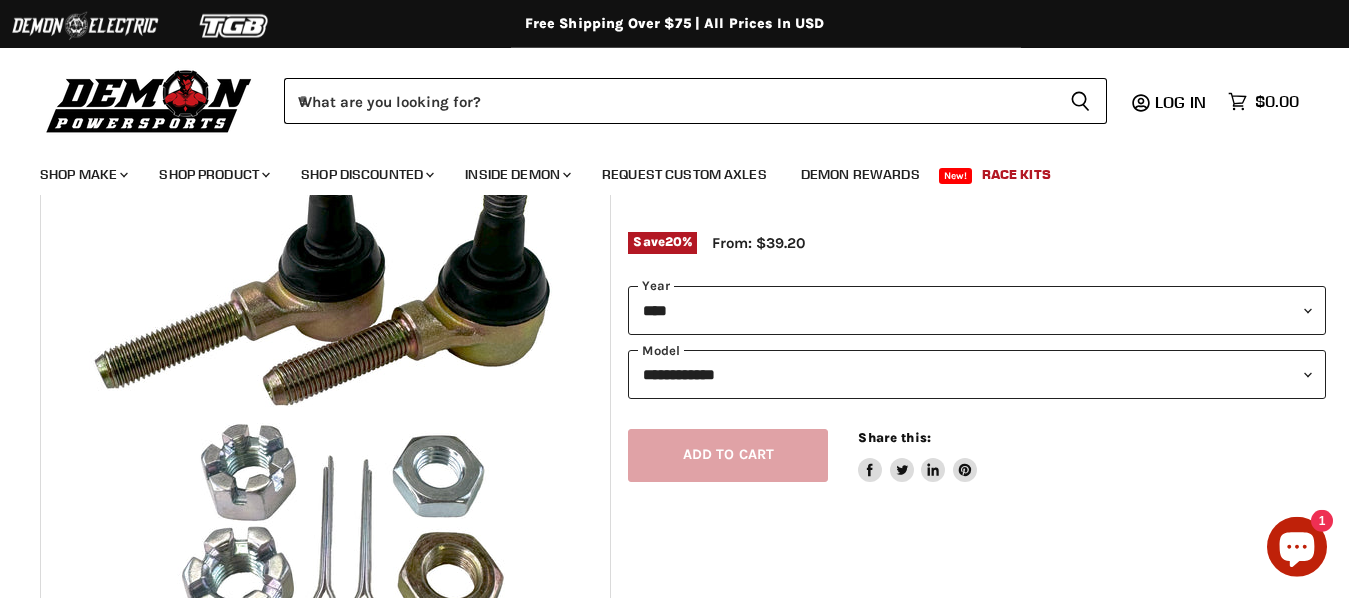scroll, scrollTop: 156, scrollLeft: 0, axis: vertical 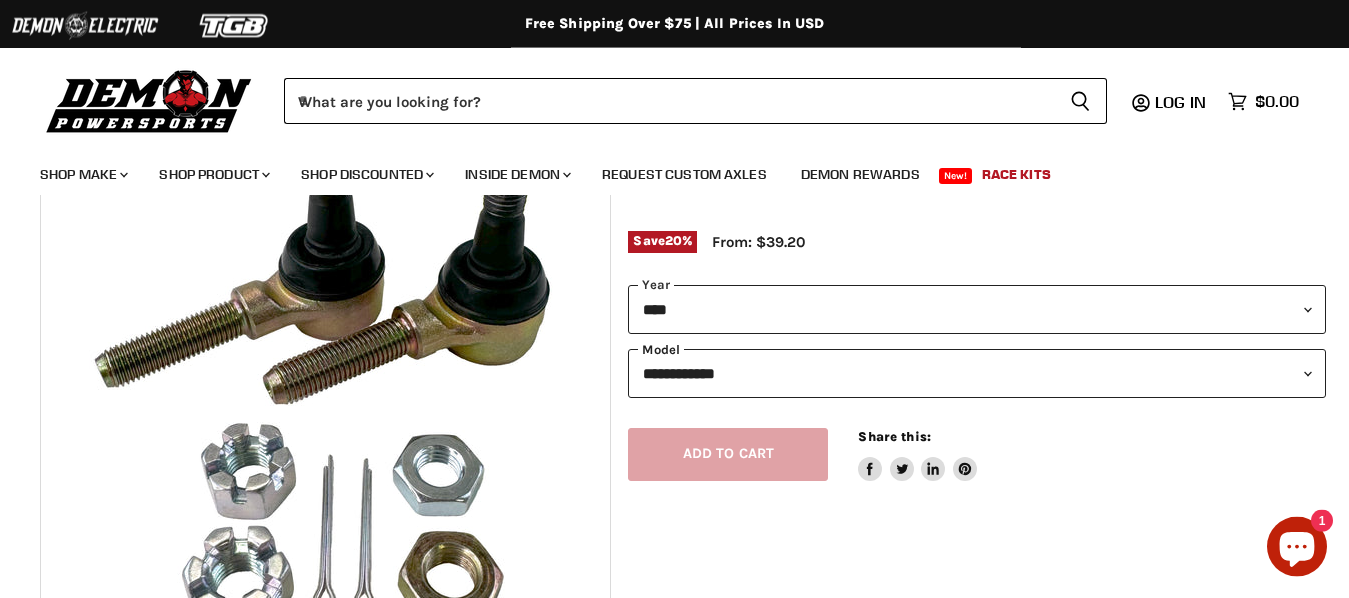 click on "**********" at bounding box center (977, 373) 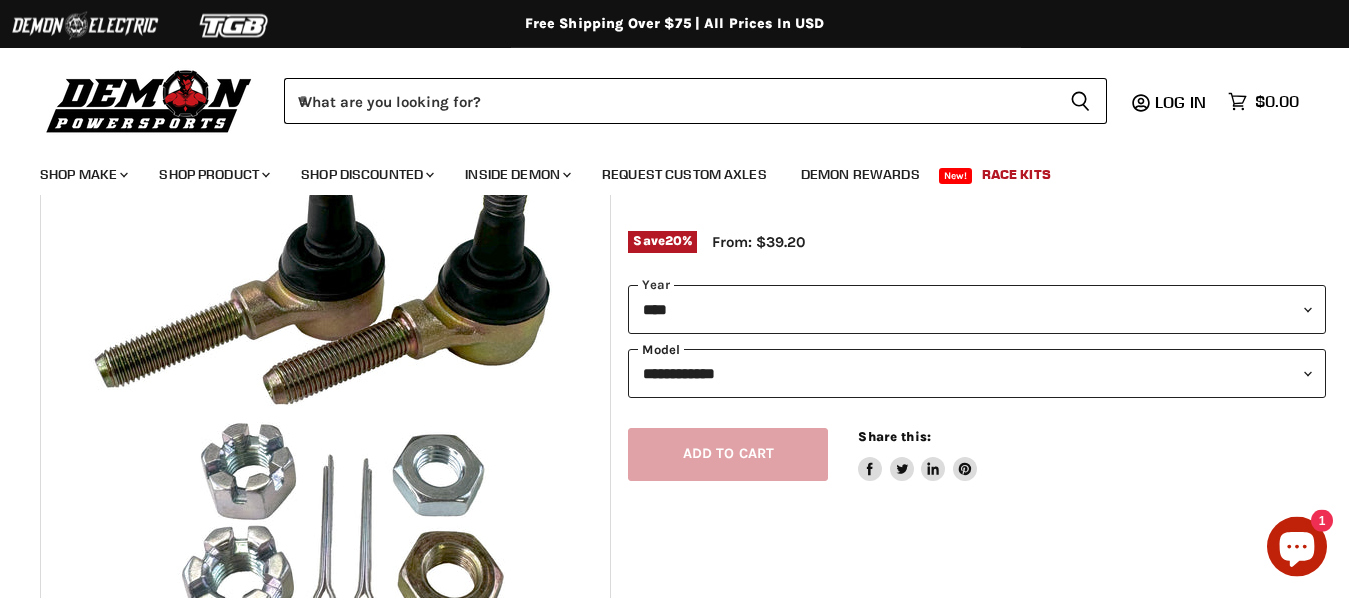 select on "**********" 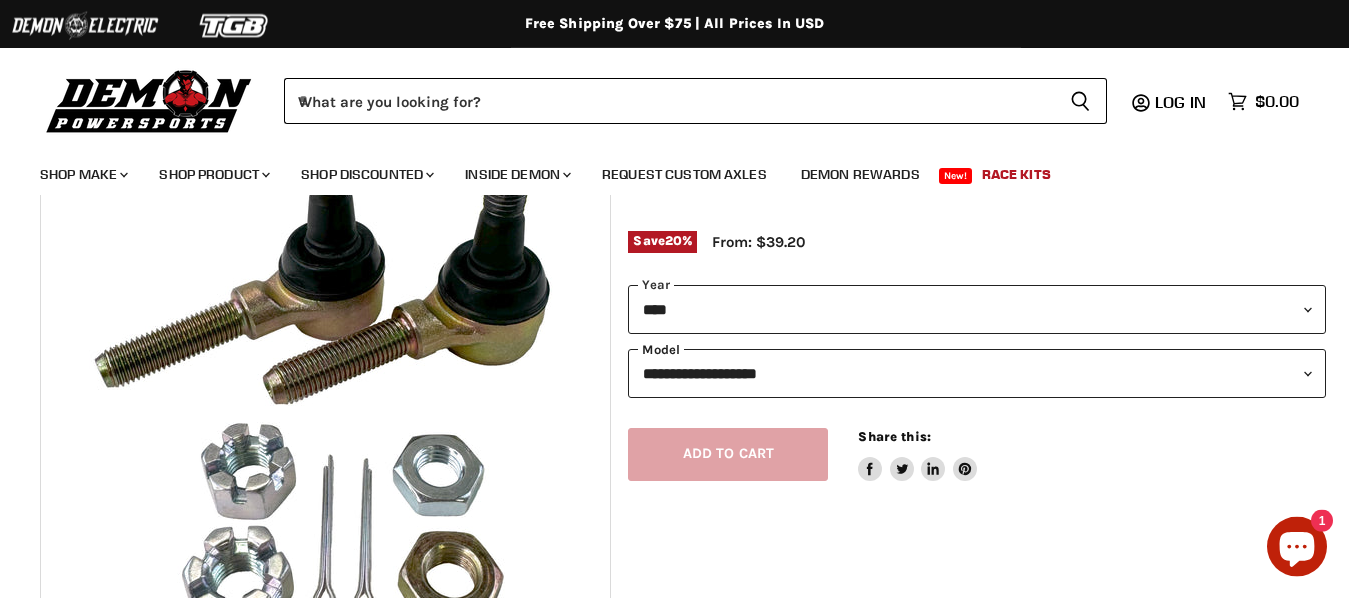 click on "**********" at bounding box center [0, 0] 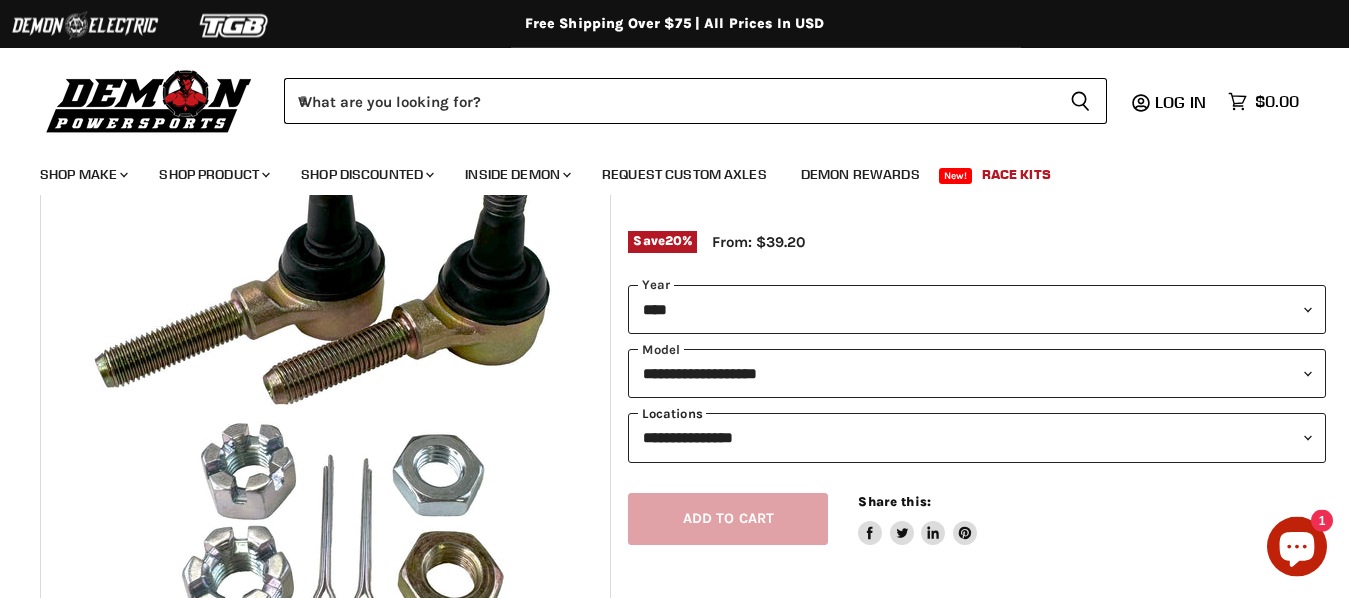 click on "**********" at bounding box center [977, 437] 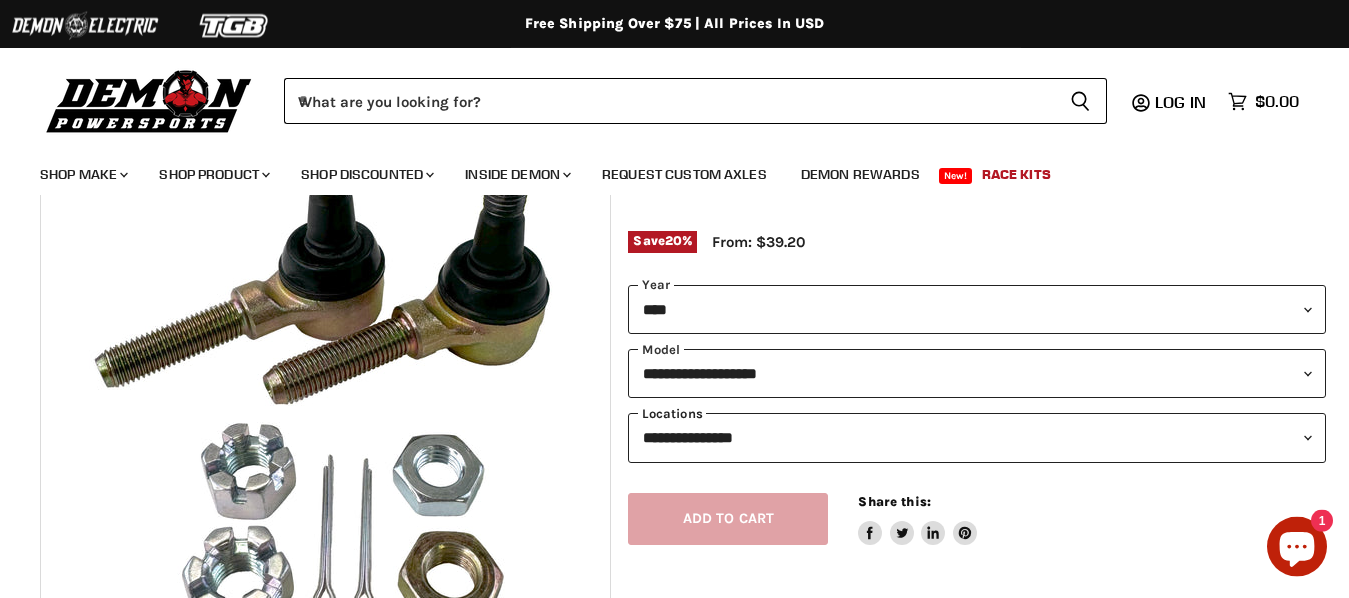 select on "*****" 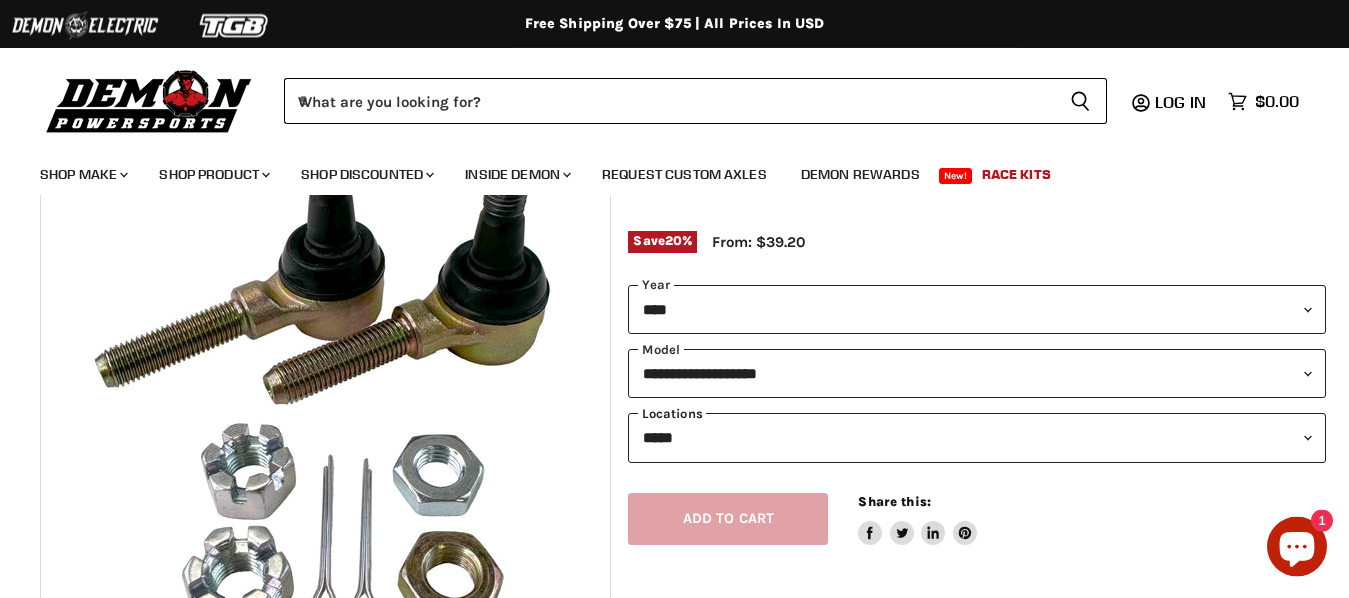 click on "*****" at bounding box center [0, 0] 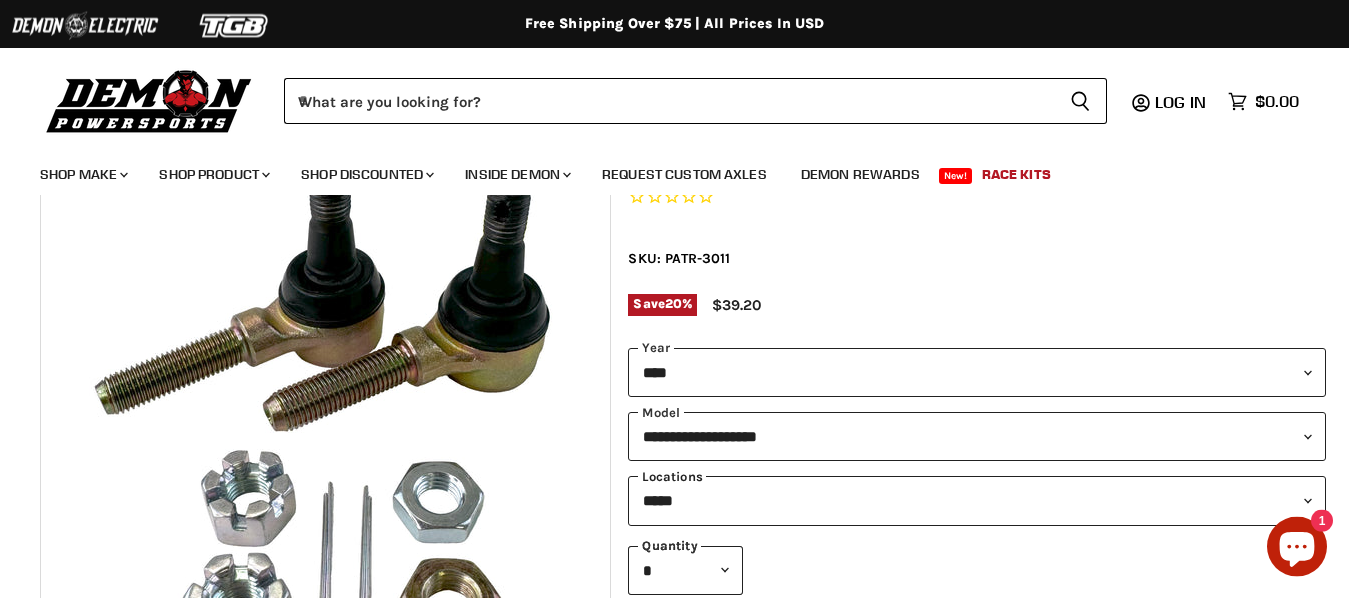scroll, scrollTop: 97, scrollLeft: 0, axis: vertical 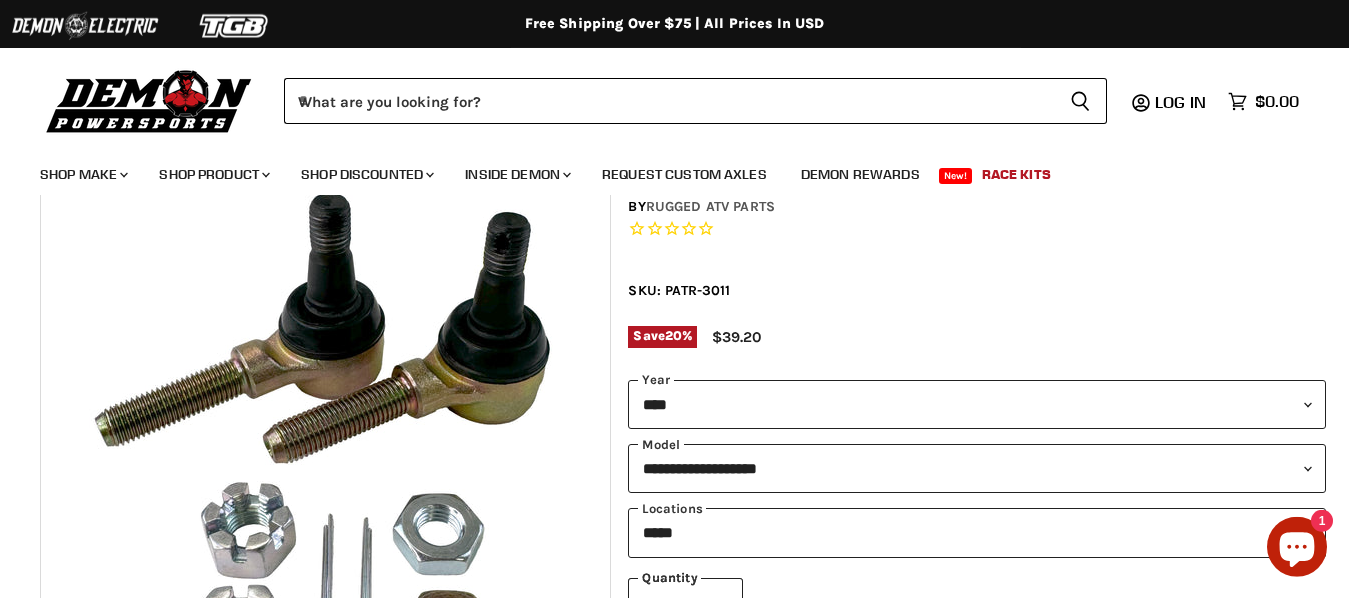 click at bounding box center (688, 229) 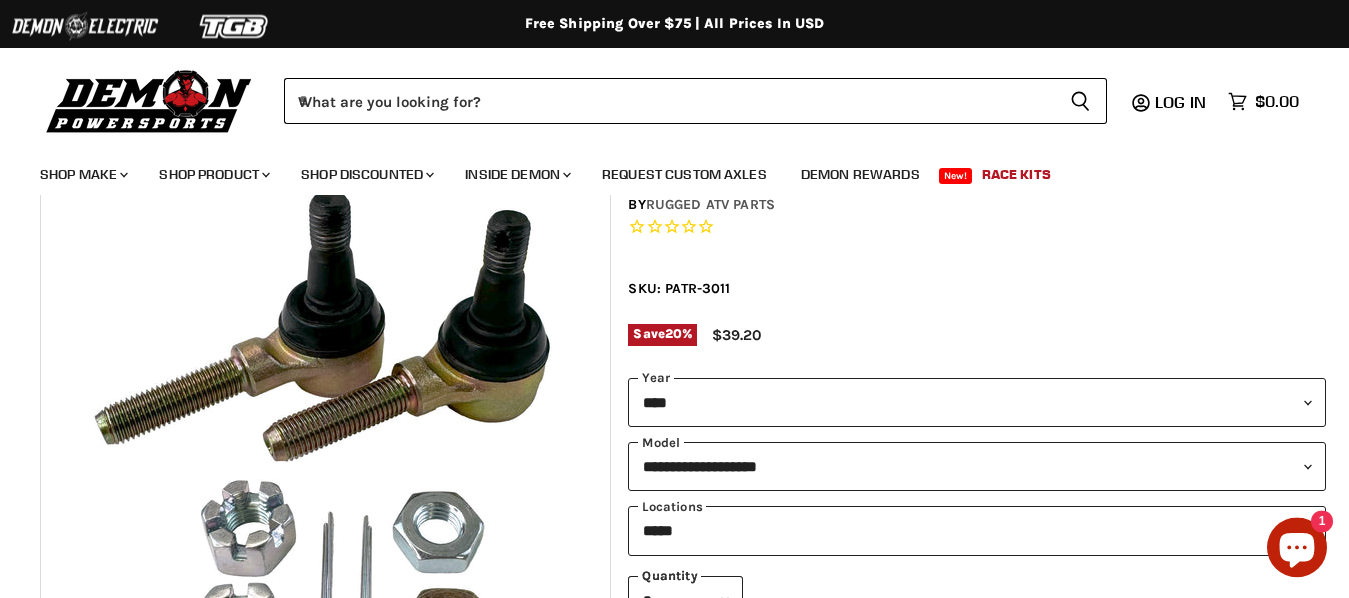 scroll, scrollTop: 0, scrollLeft: 0, axis: both 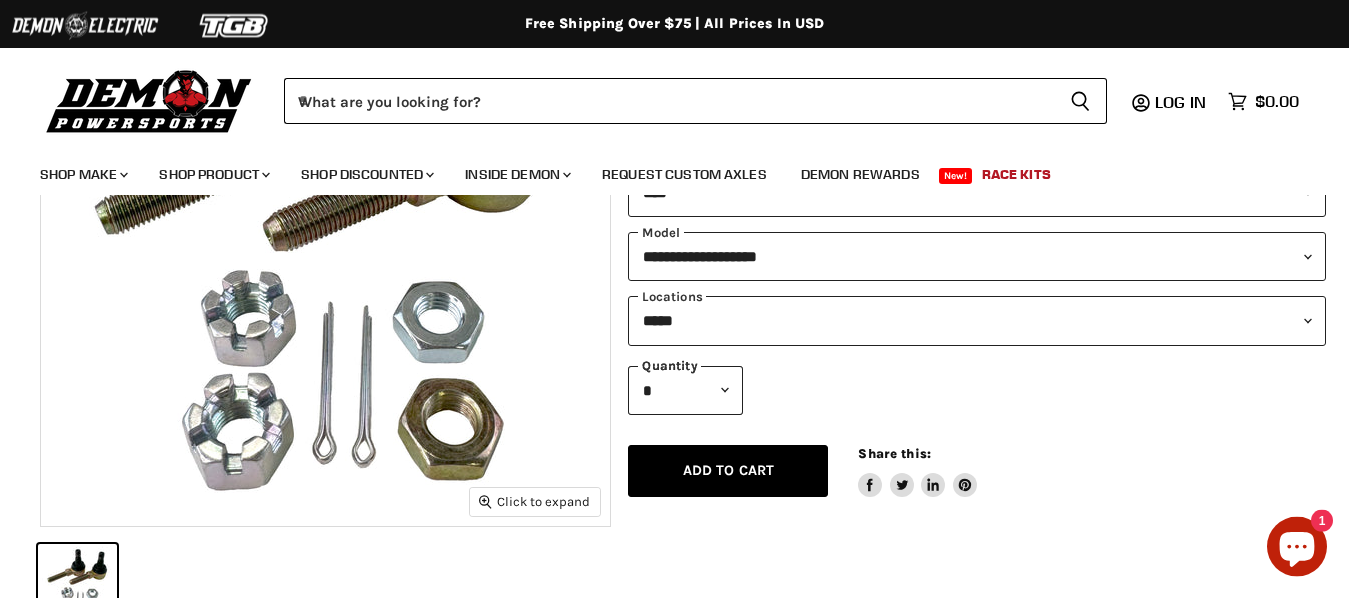 click on "Add to cart
Spinner icon" at bounding box center [728, 471] 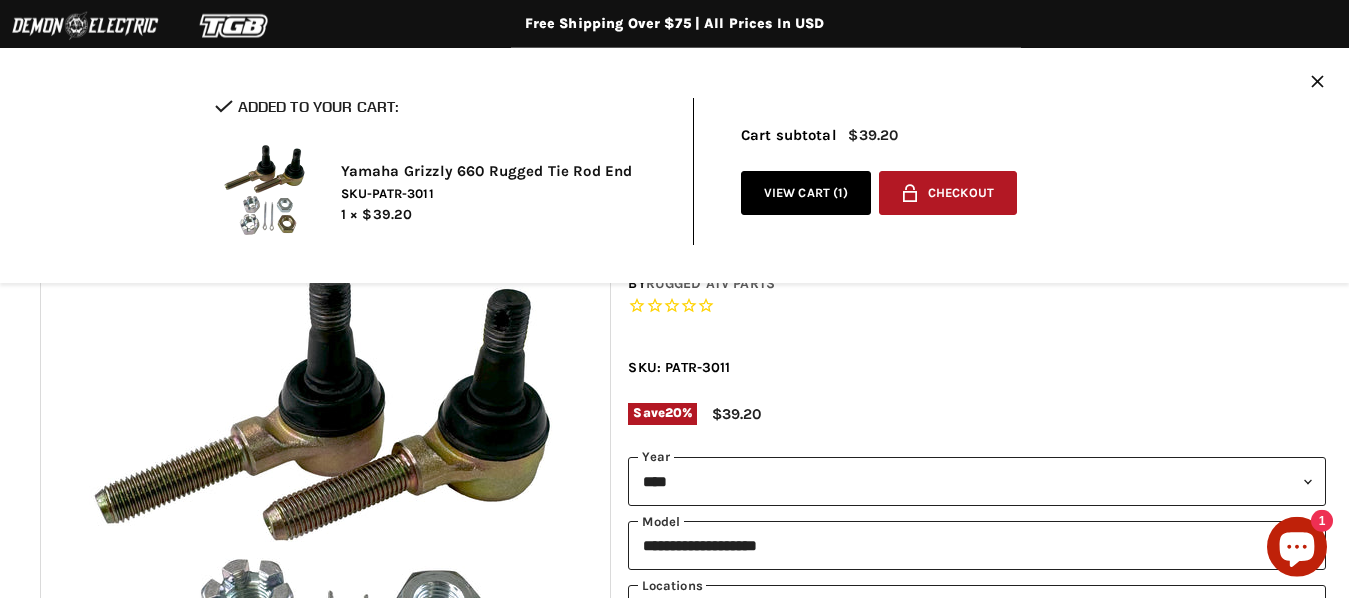 scroll, scrollTop: 0, scrollLeft: 0, axis: both 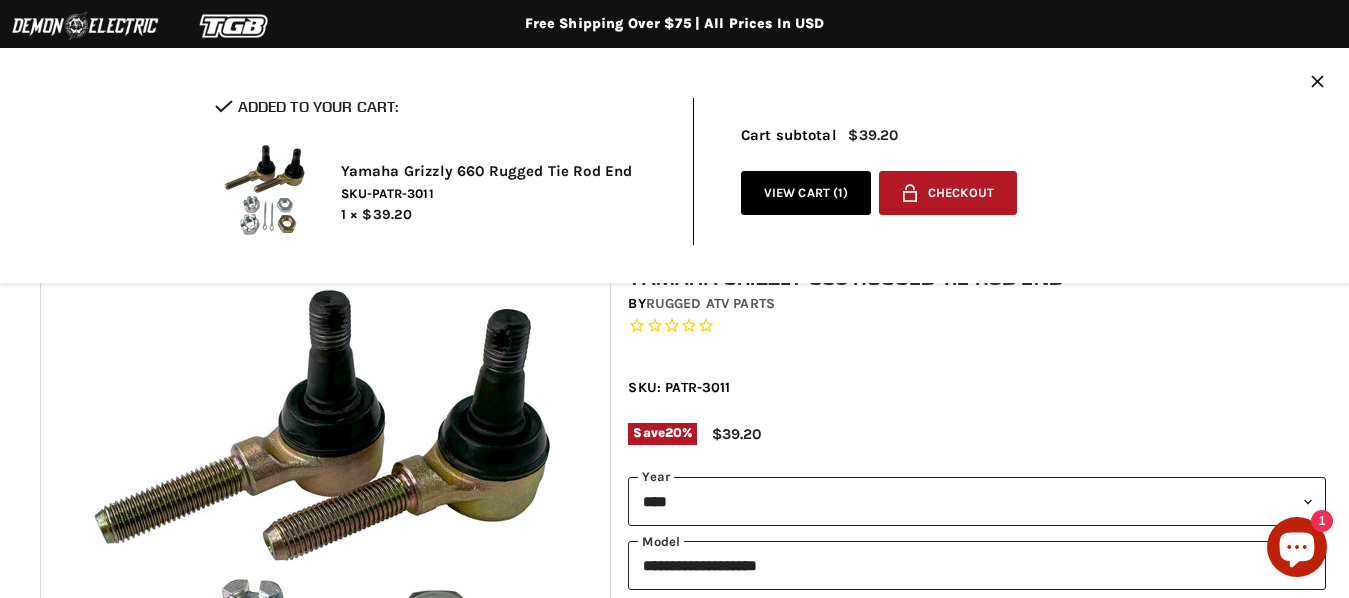 click 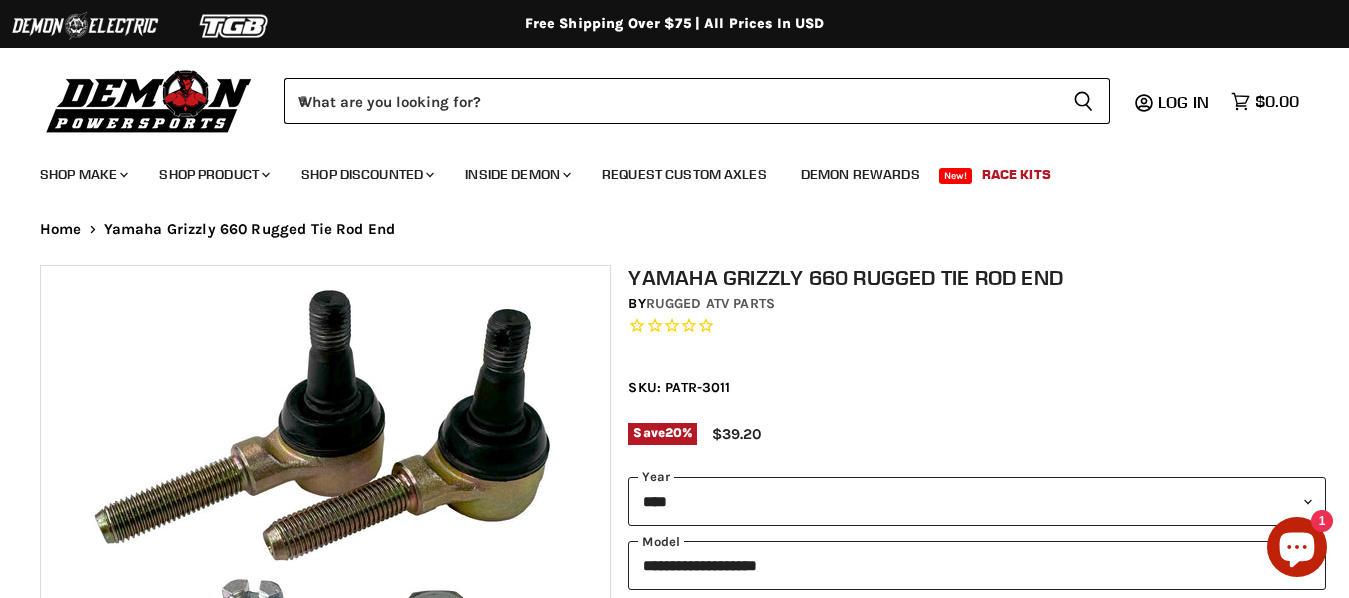 scroll, scrollTop: 209, scrollLeft: 0, axis: vertical 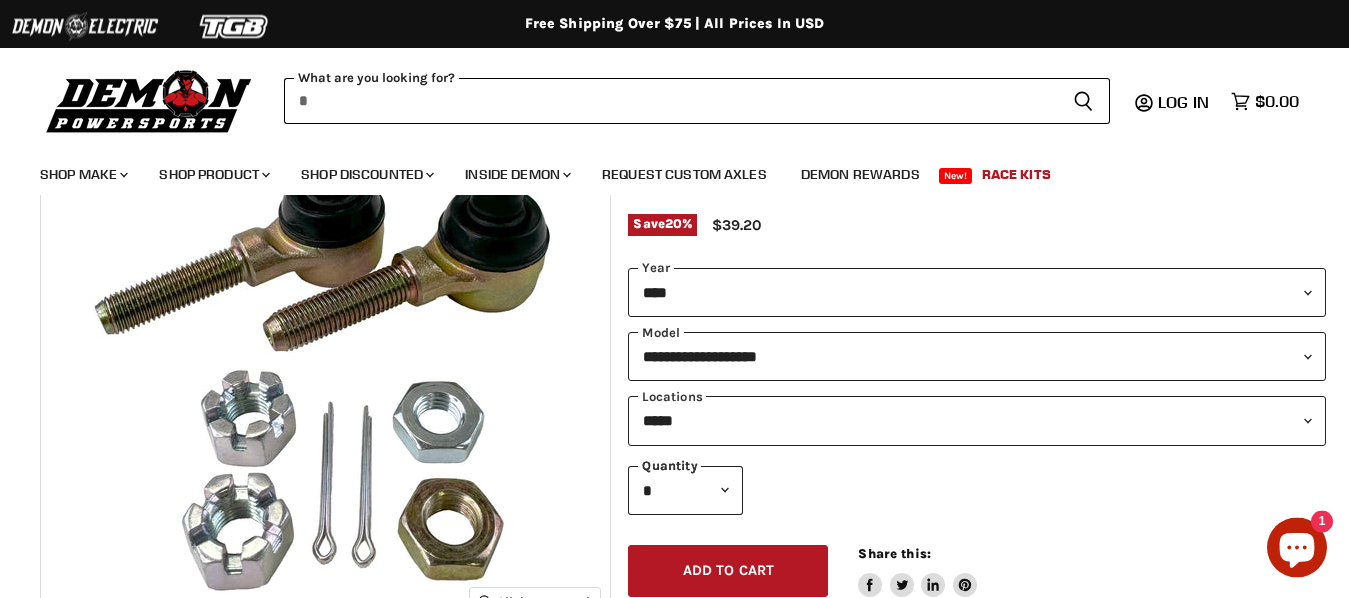 click at bounding box center (670, 101) 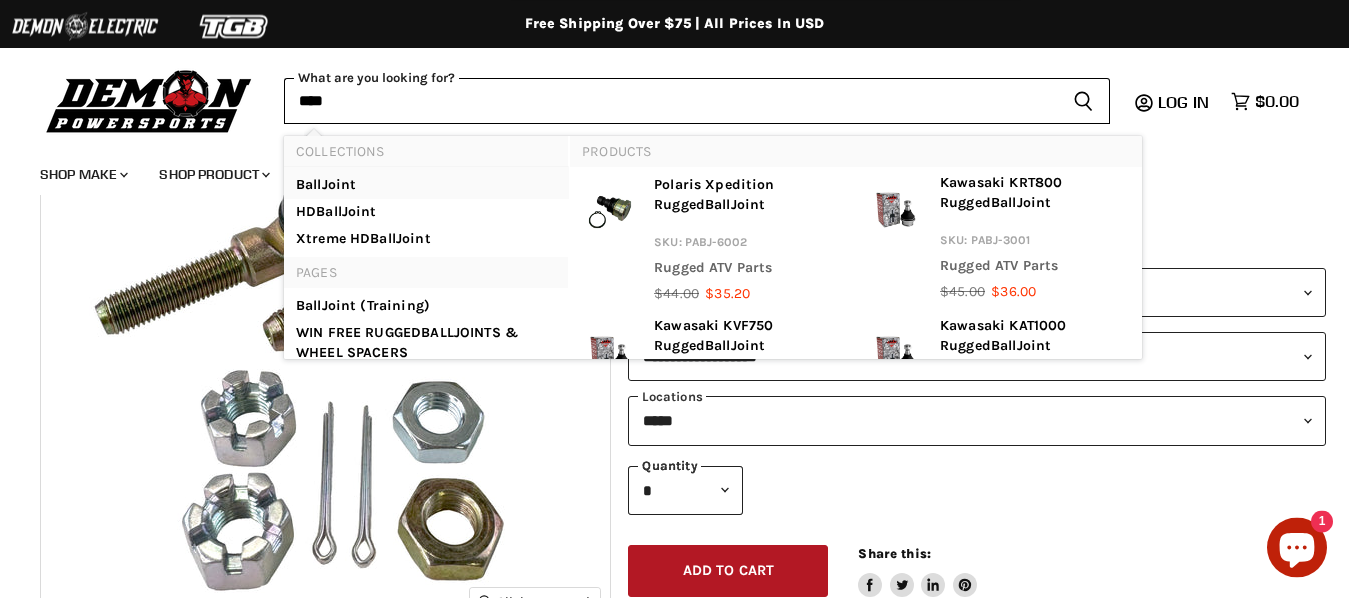 type on "****" 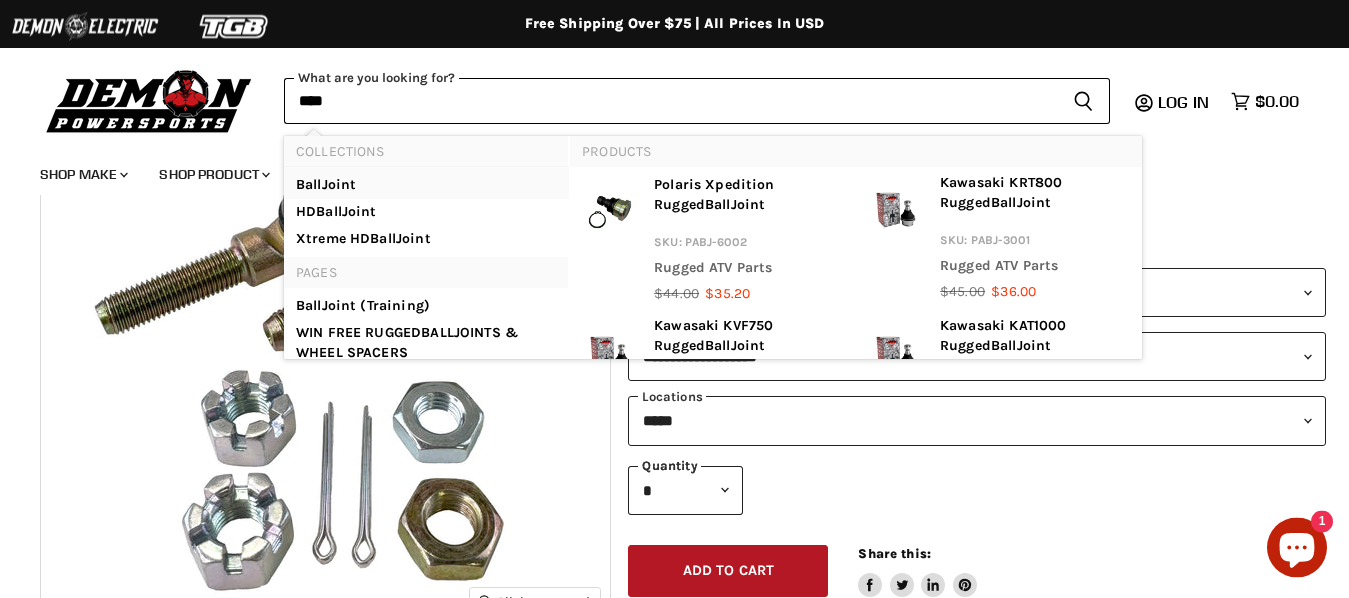 click on "Ball  Joint" at bounding box center (426, 185) 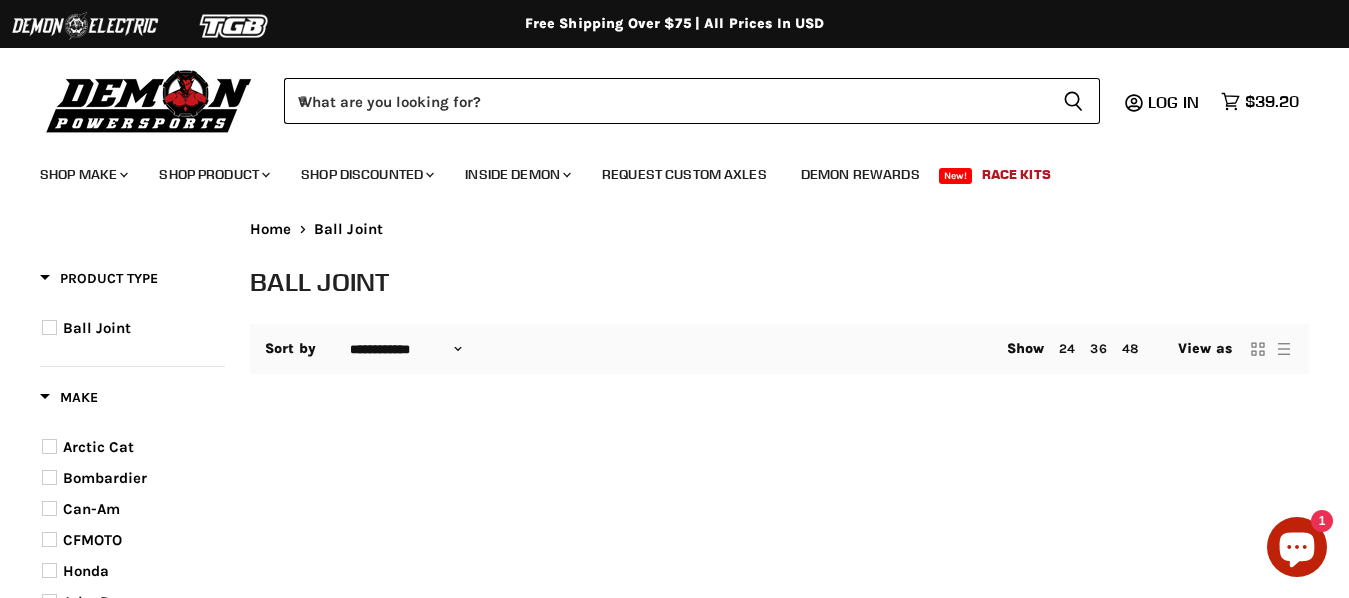 select on "**********" 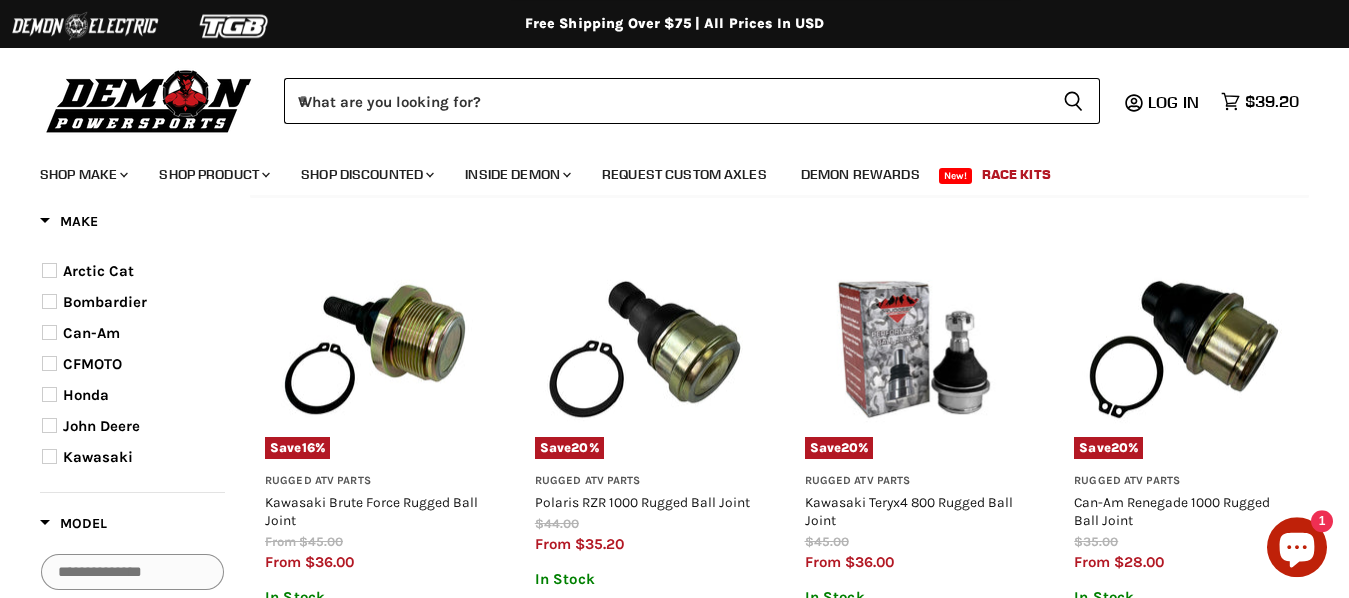 scroll, scrollTop: 184, scrollLeft: 0, axis: vertical 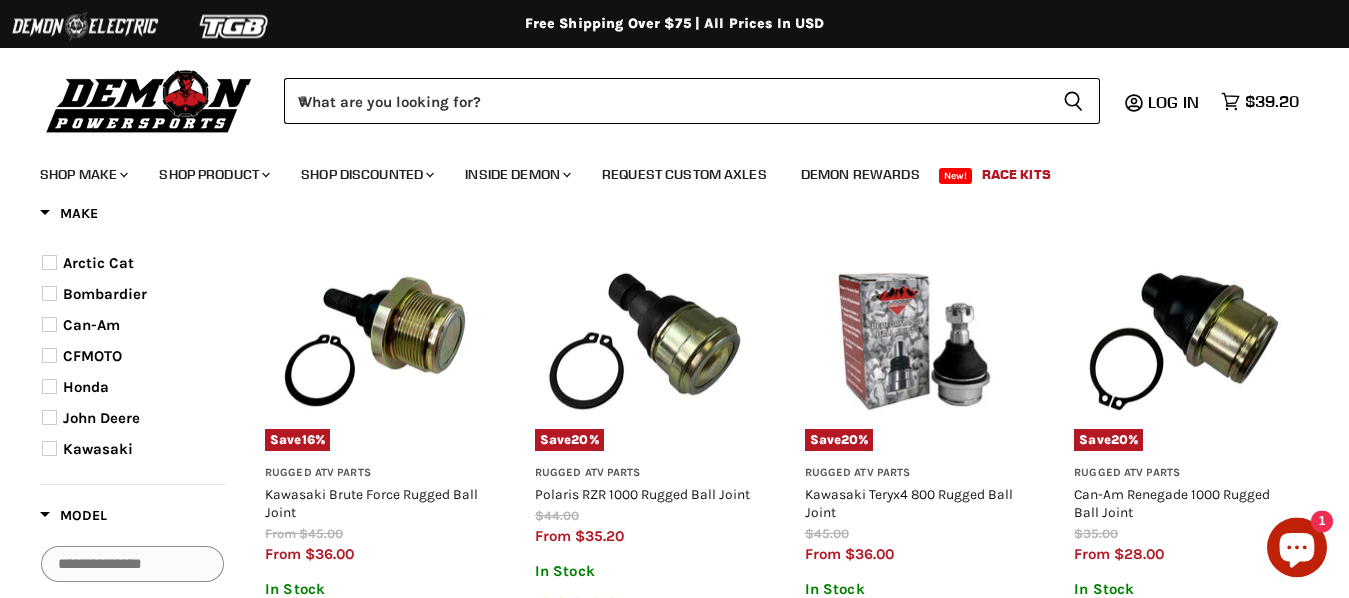 click on "Model Clear
250
300
350
366
375
400
425
450
500
550
650
700
1000
ACE 500
ACE 570
ACE 900
Alterra 400
Alterra 450
Alterra 500
Alterra 550" at bounding box center [132, 660] 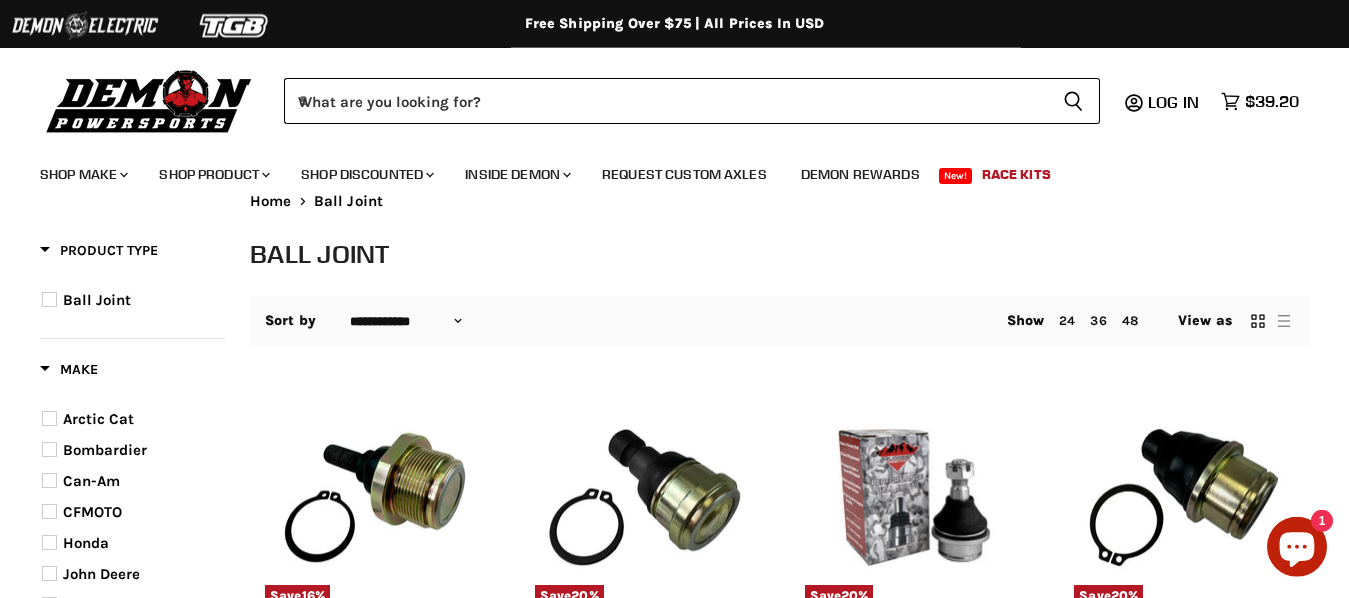 scroll, scrollTop: 0, scrollLeft: 0, axis: both 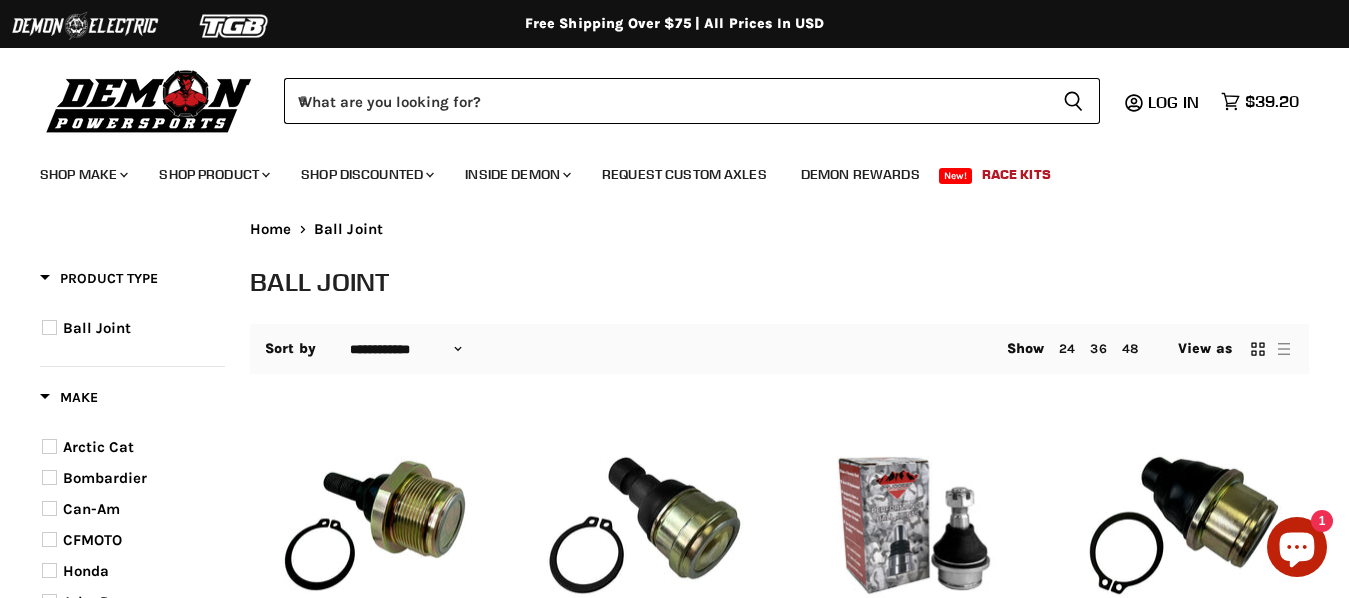 click on "Make" at bounding box center [69, 397] 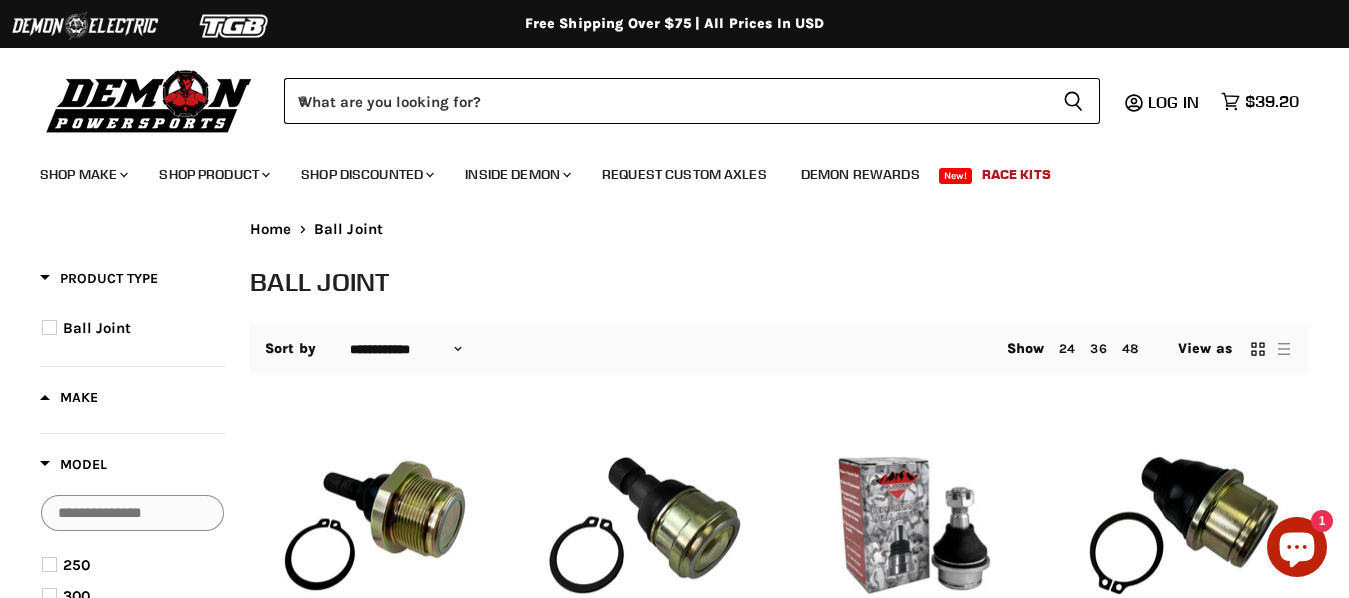 click on "Make" at bounding box center [69, 397] 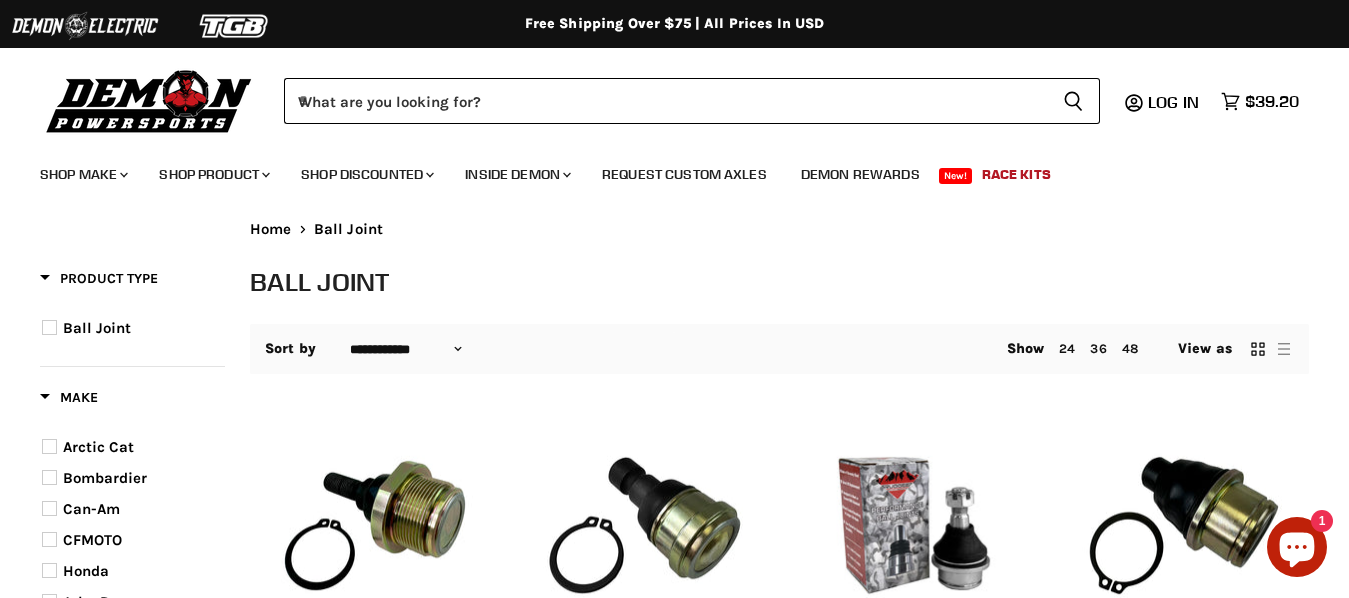scroll, scrollTop: 127, scrollLeft: 0, axis: vertical 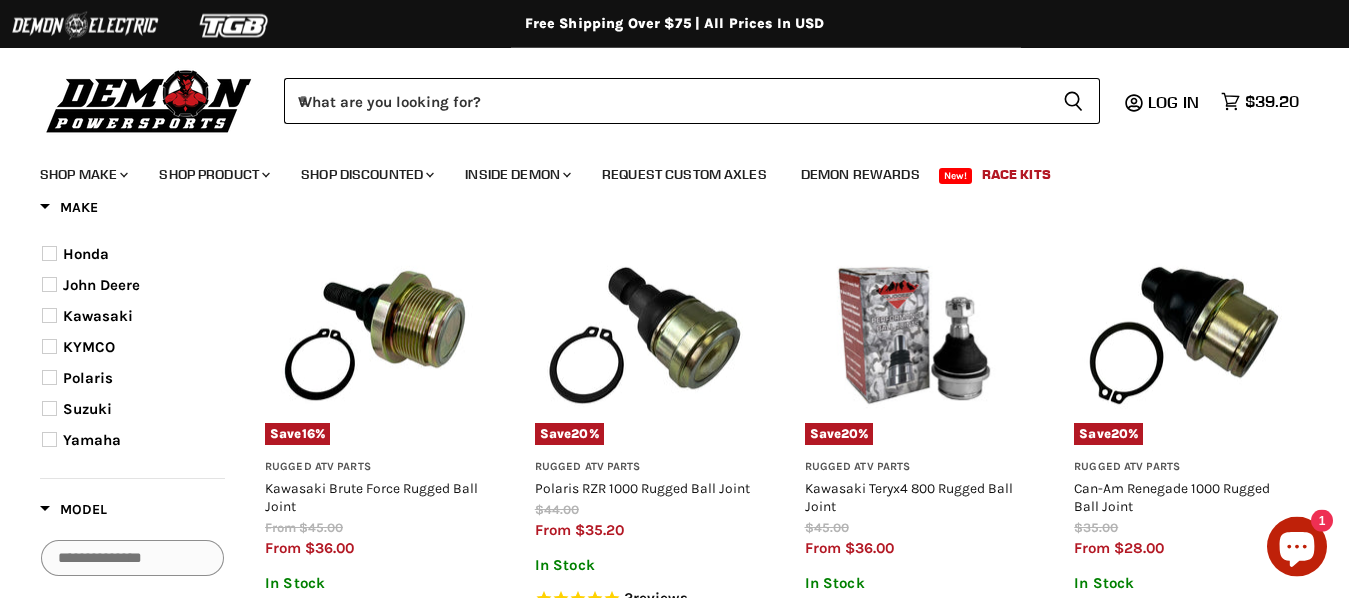 click at bounding box center [49, 439] 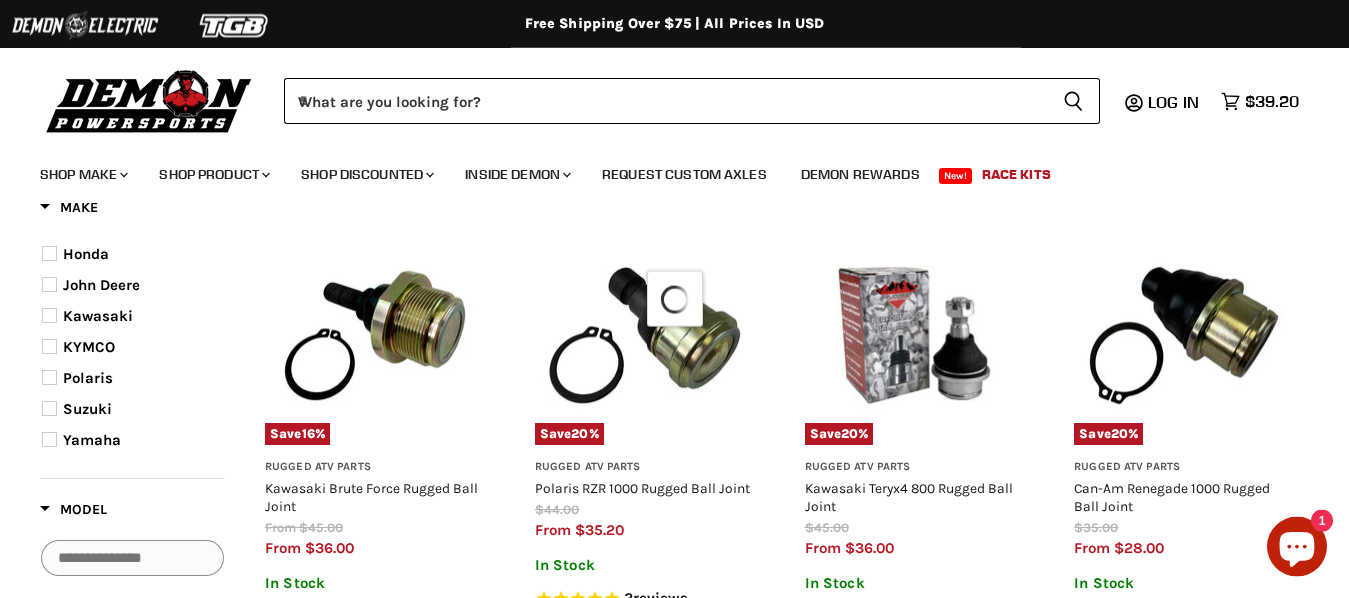 select on "**********" 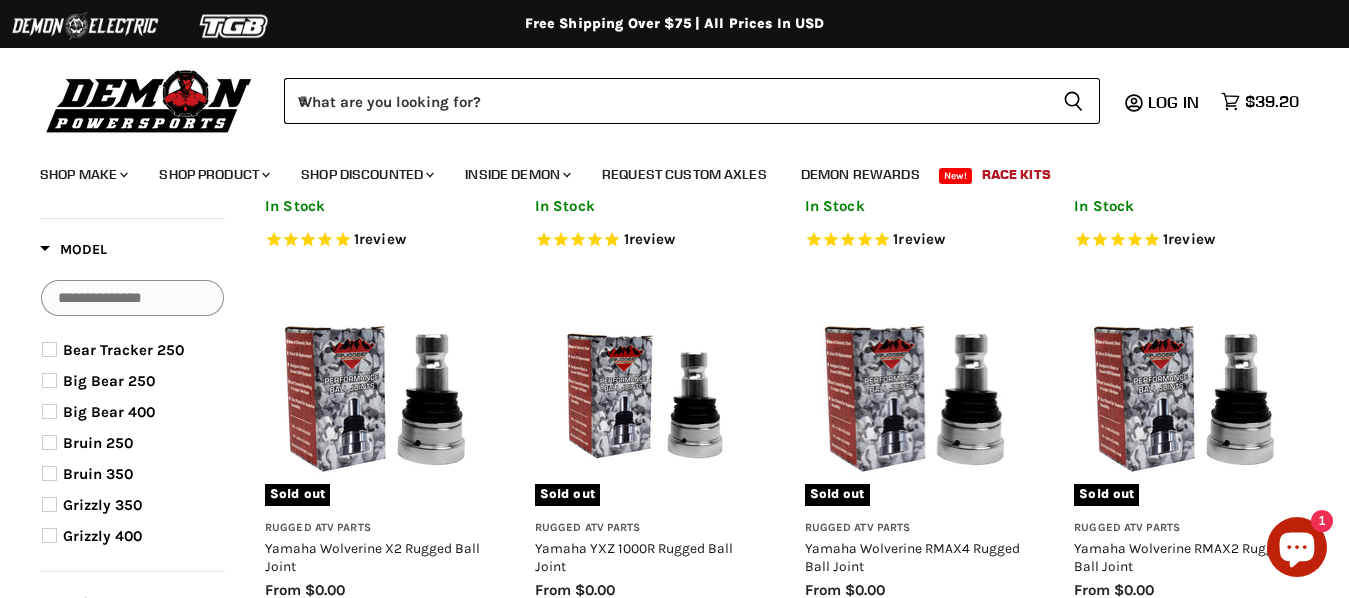 scroll, scrollTop: 615, scrollLeft: 0, axis: vertical 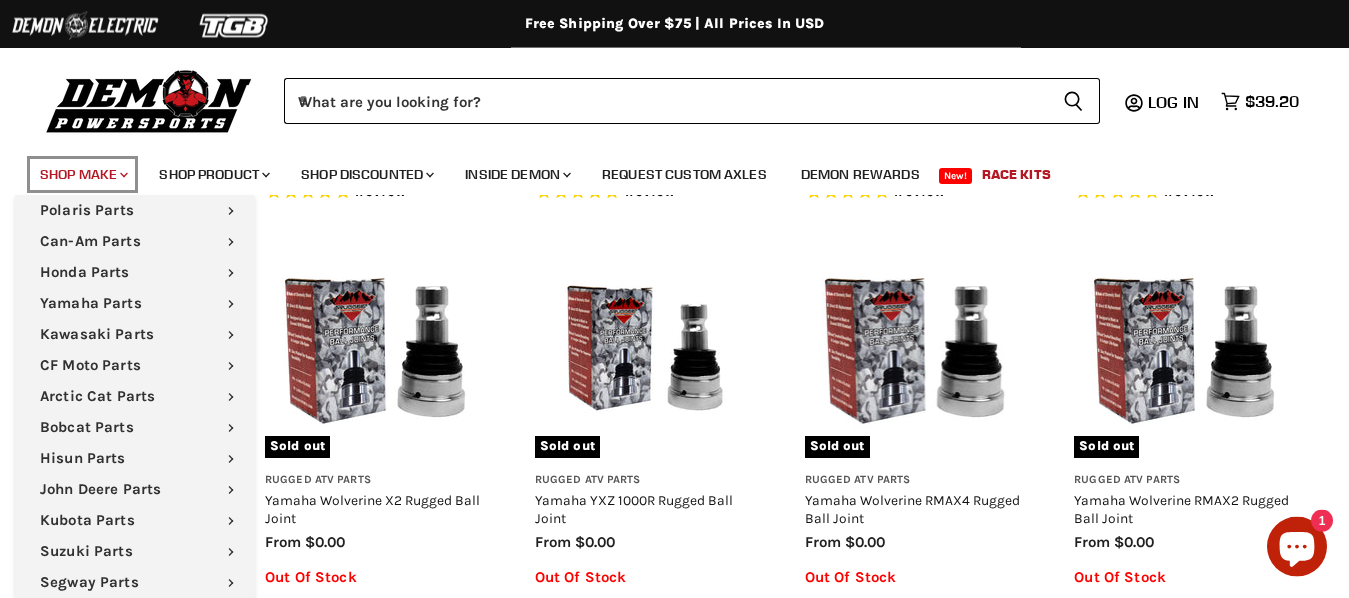 click on "Shop Make
Chevron down icon" at bounding box center [82, 174] 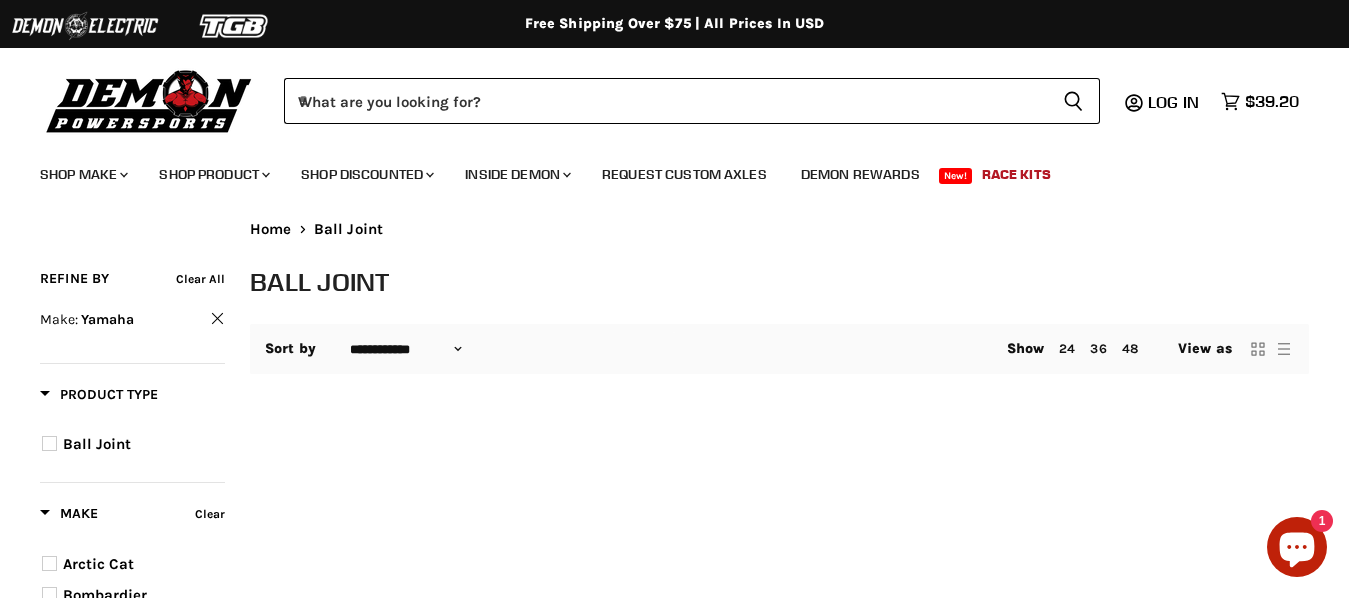 select on "**********" 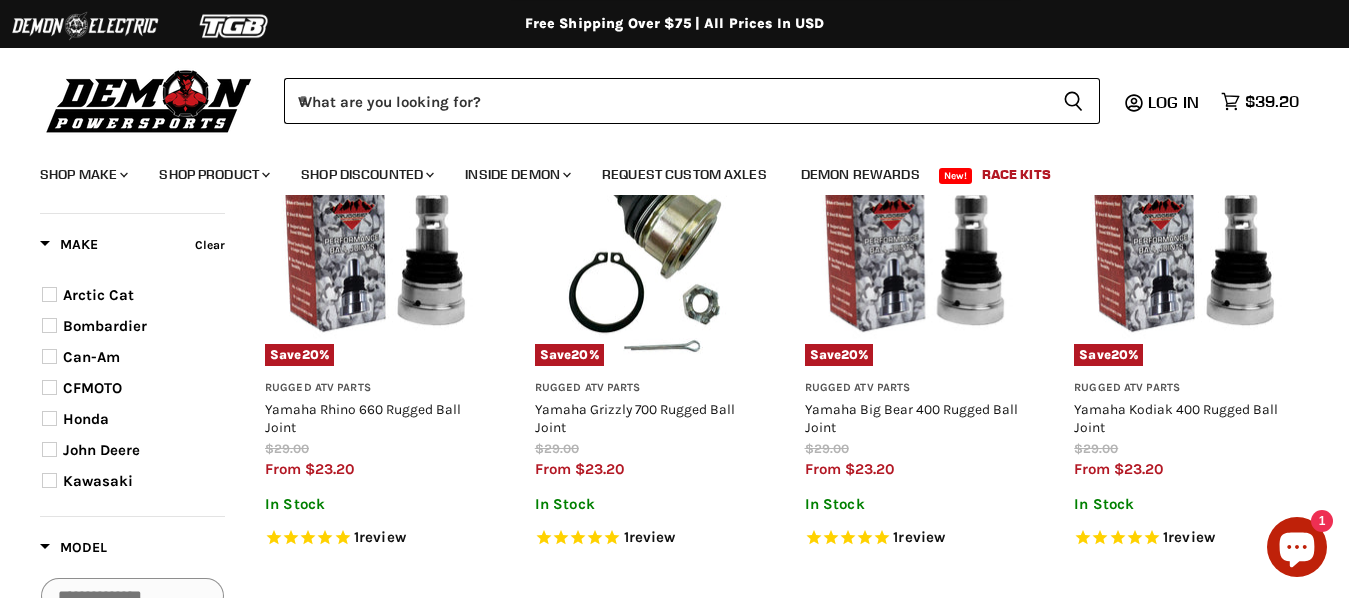 scroll, scrollTop: 272, scrollLeft: 0, axis: vertical 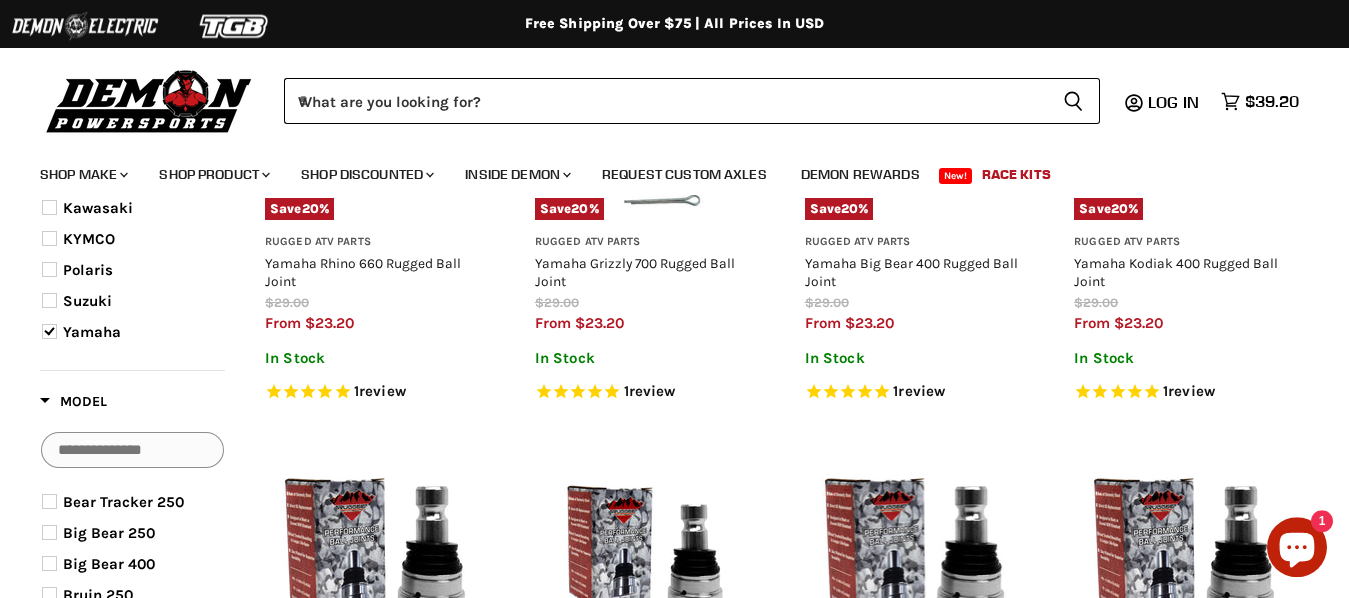 click on "Model" at bounding box center (73, 401) 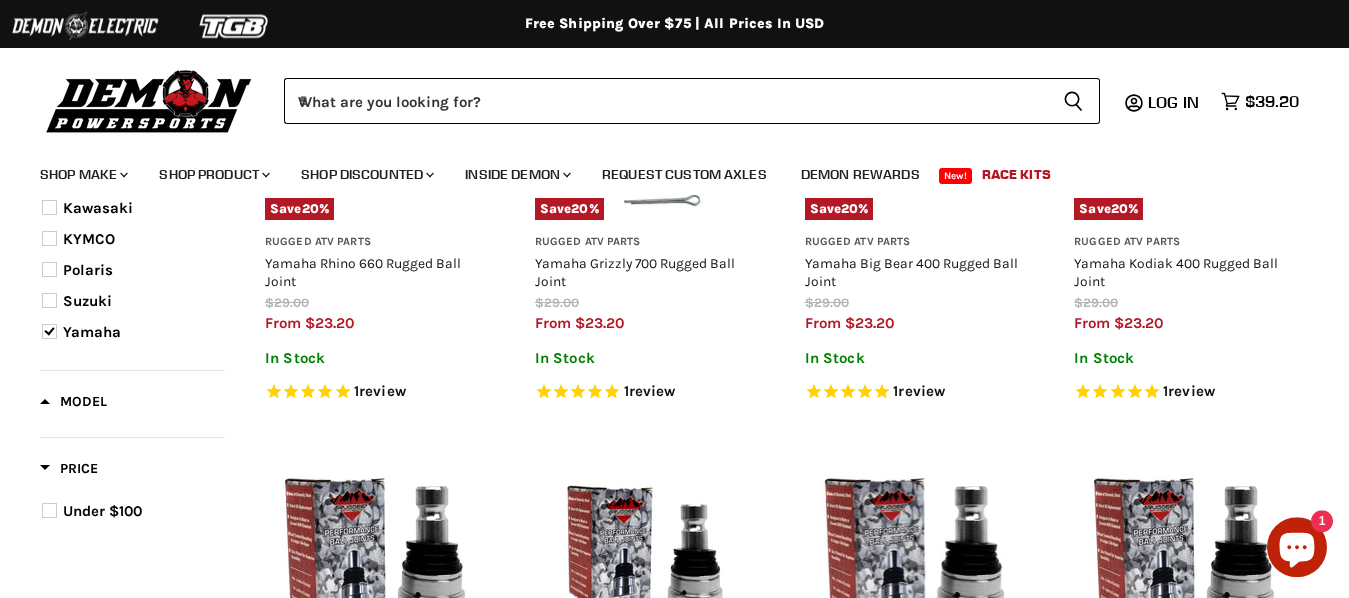 click on "Model" at bounding box center [73, 401] 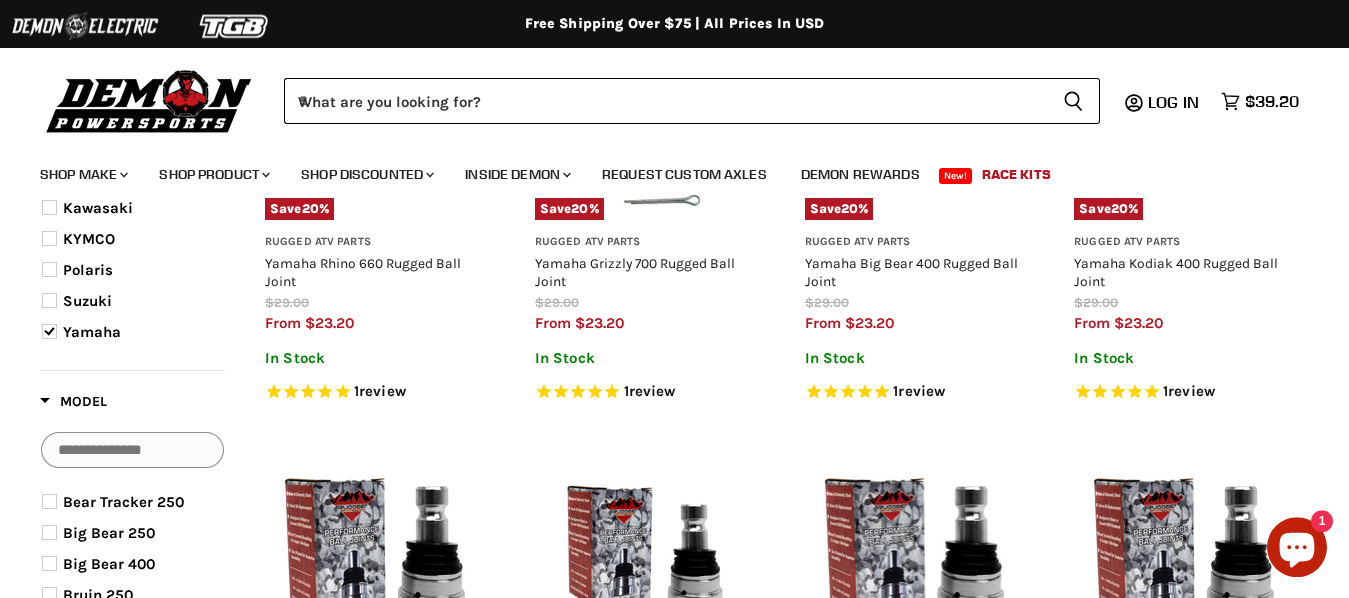 click at bounding box center (132, 450) 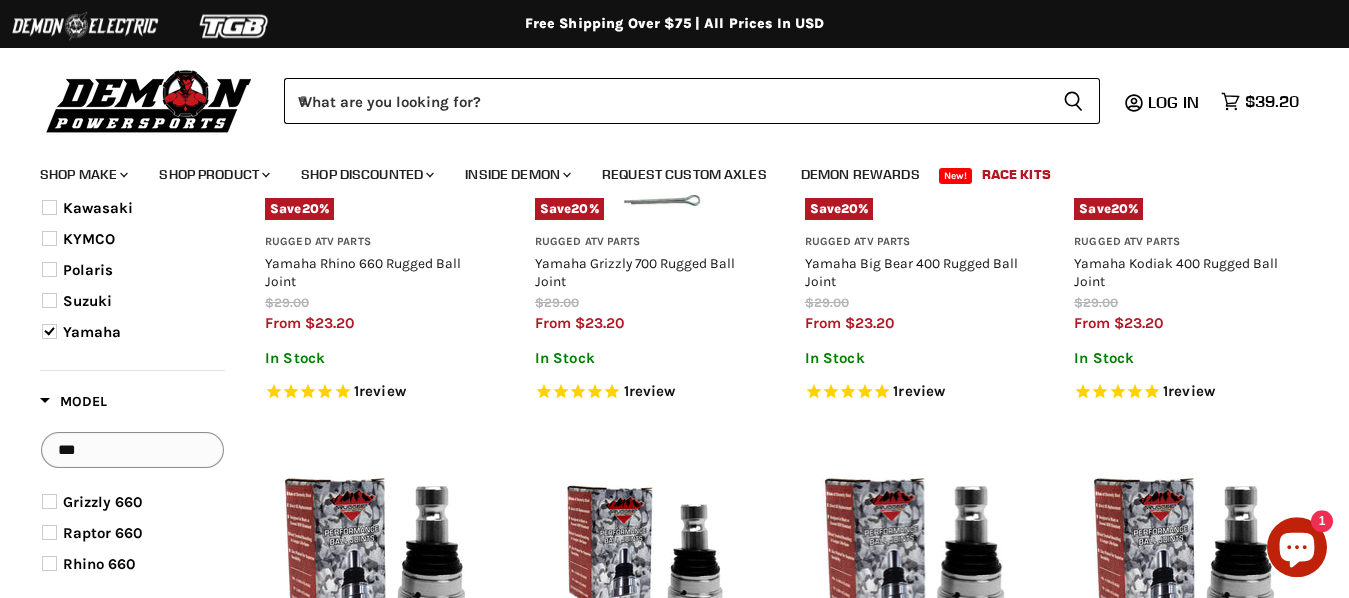 type on "***" 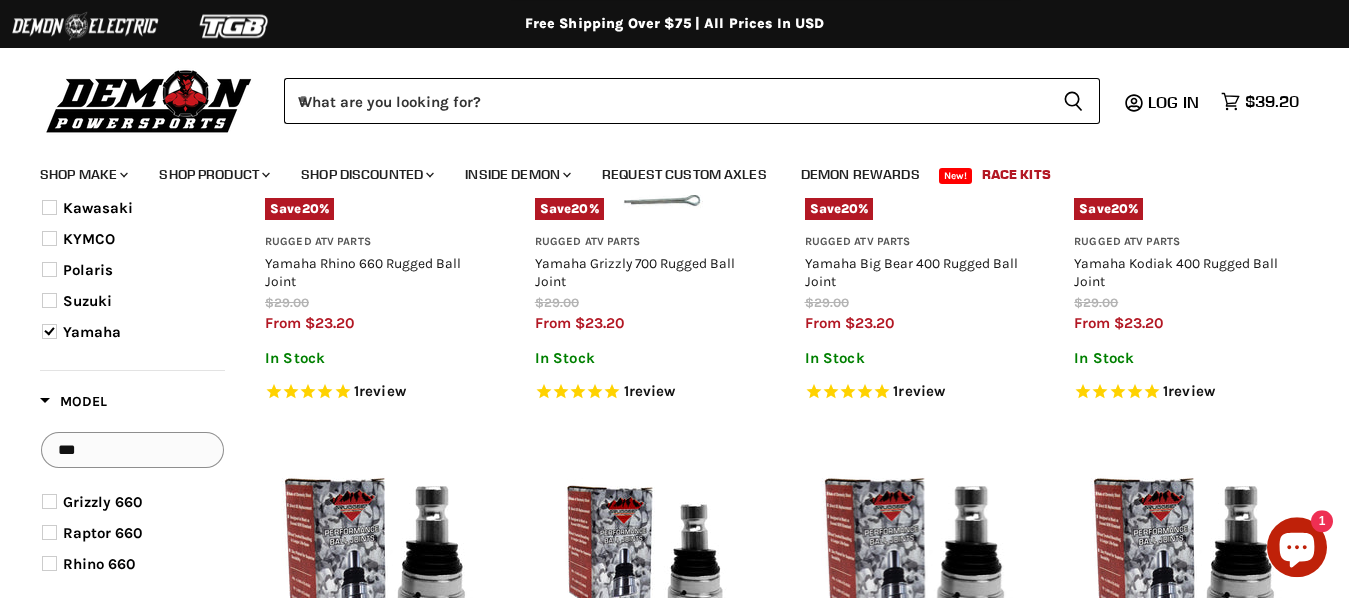 click at bounding box center [49, 501] 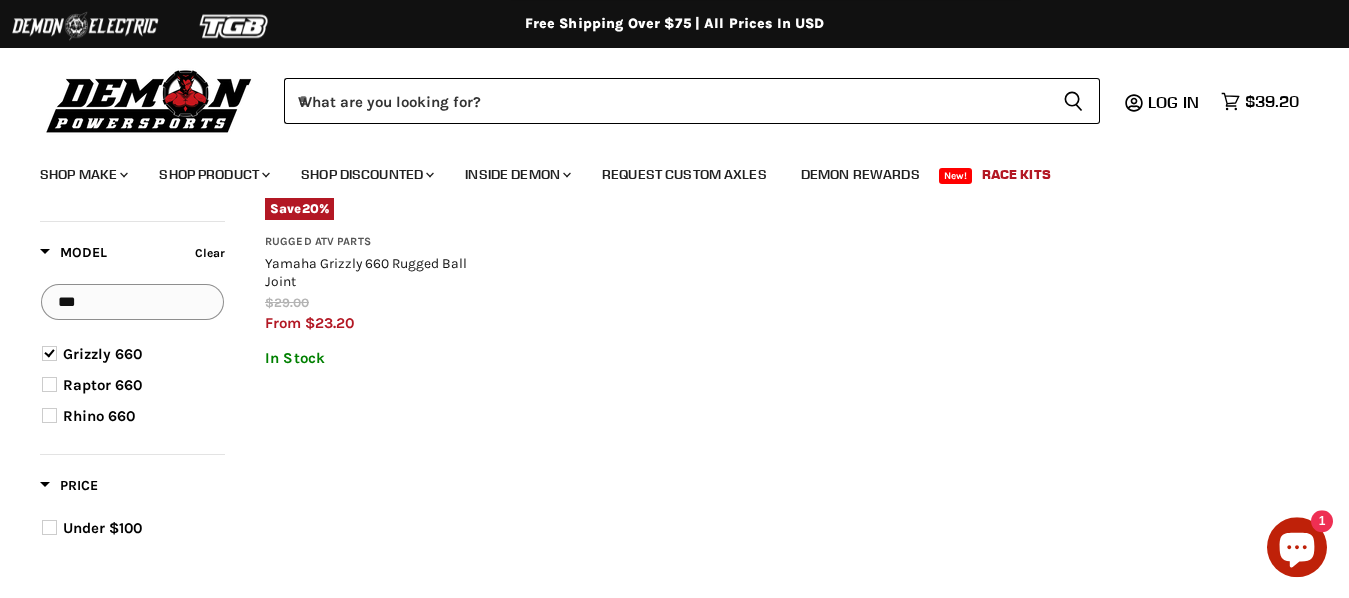 scroll, scrollTop: 266, scrollLeft: 0, axis: vertical 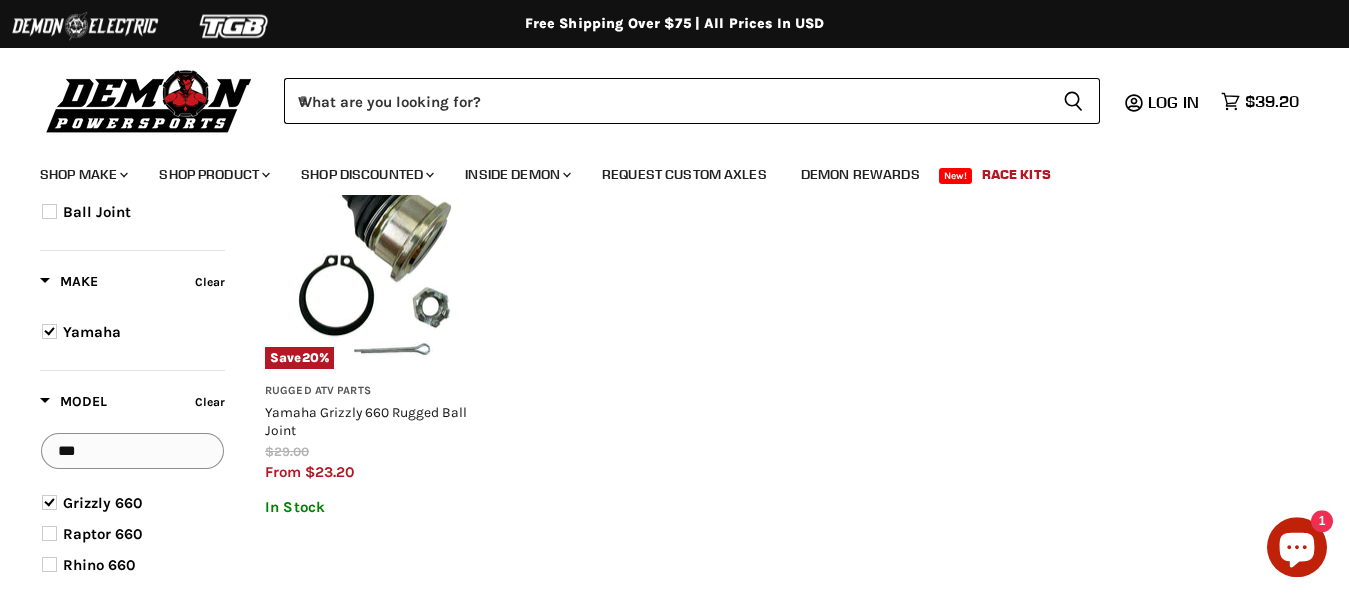 click on "Save  20 % Rugged ATV Parts Yamaha Grizzly 660 Rugged Ball Joint $29.00 from   $23.20 In Stock  Made of chromoly steel Designed to exceed OEM standards Zinc plated for superior durability Direct OE replacement Heat treated resulting in longer li View full details $29.00 from   $23.20 Save  20 %" at bounding box center (779, 341) 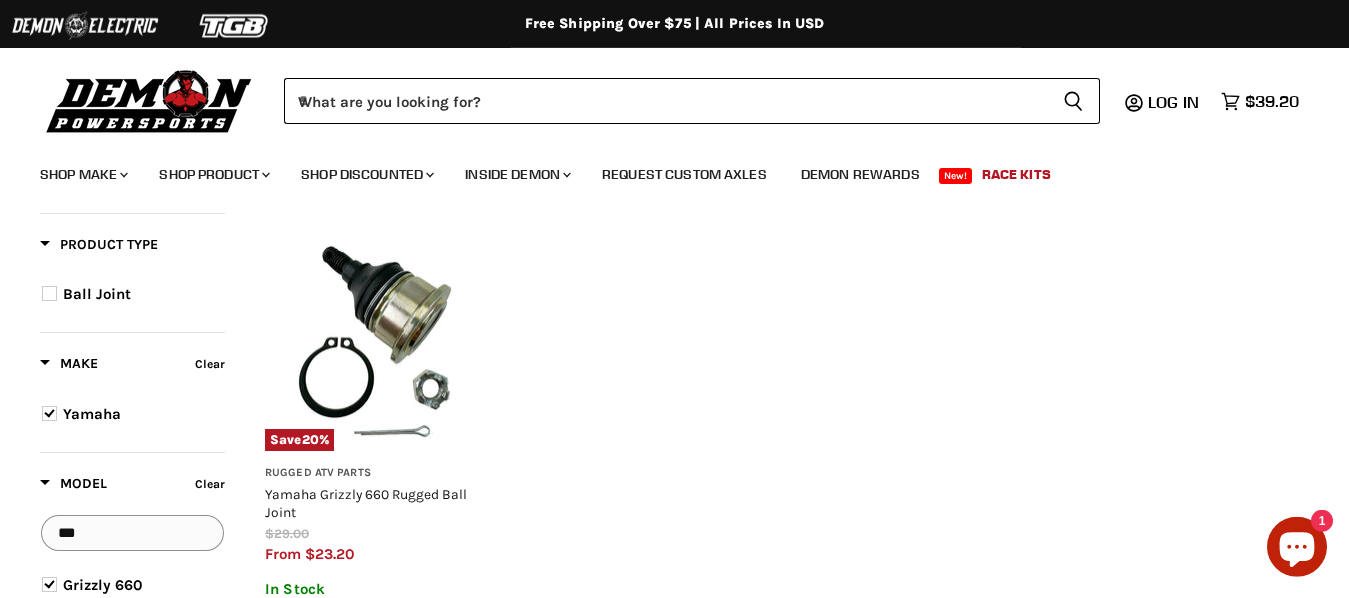 scroll, scrollTop: 188, scrollLeft: 0, axis: vertical 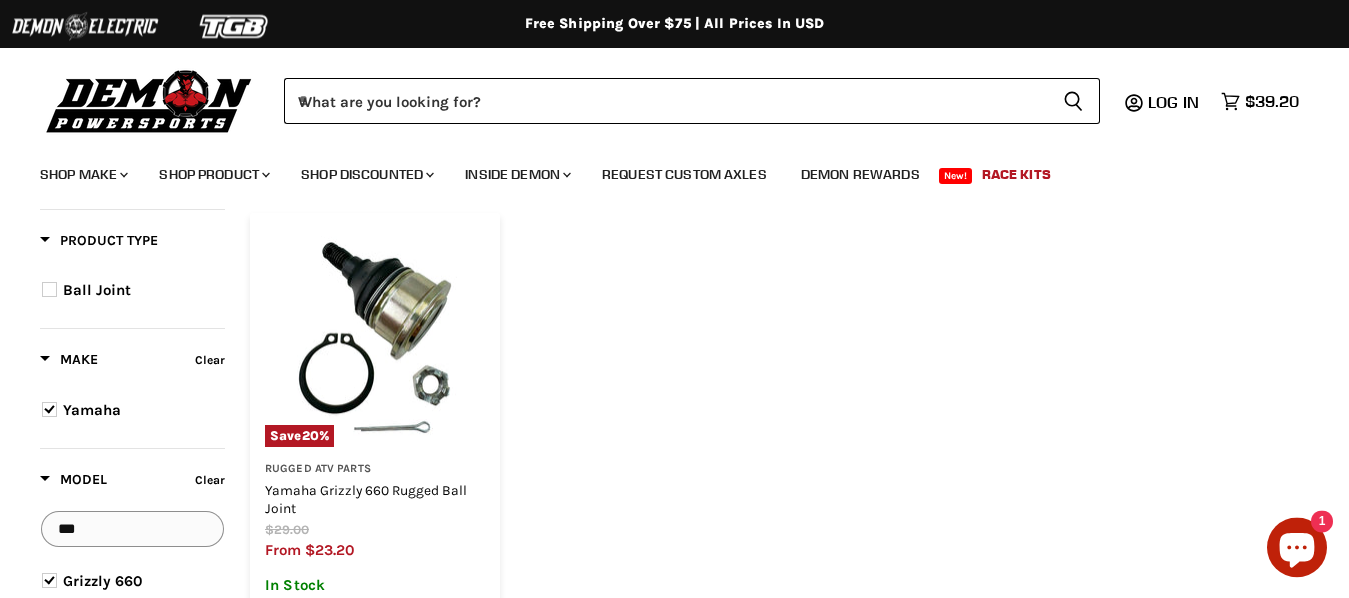 click on "Yamaha Grizzly 660 Rugged Ball Joint" at bounding box center (366, 499) 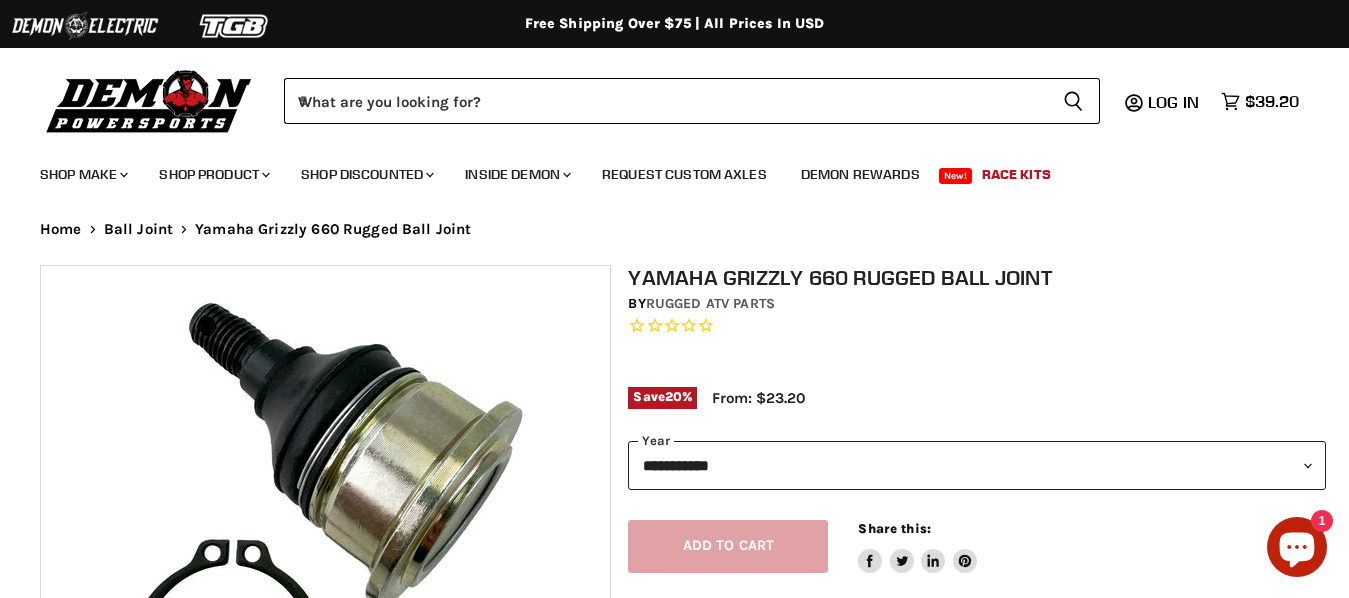 scroll, scrollTop: 95, scrollLeft: 0, axis: vertical 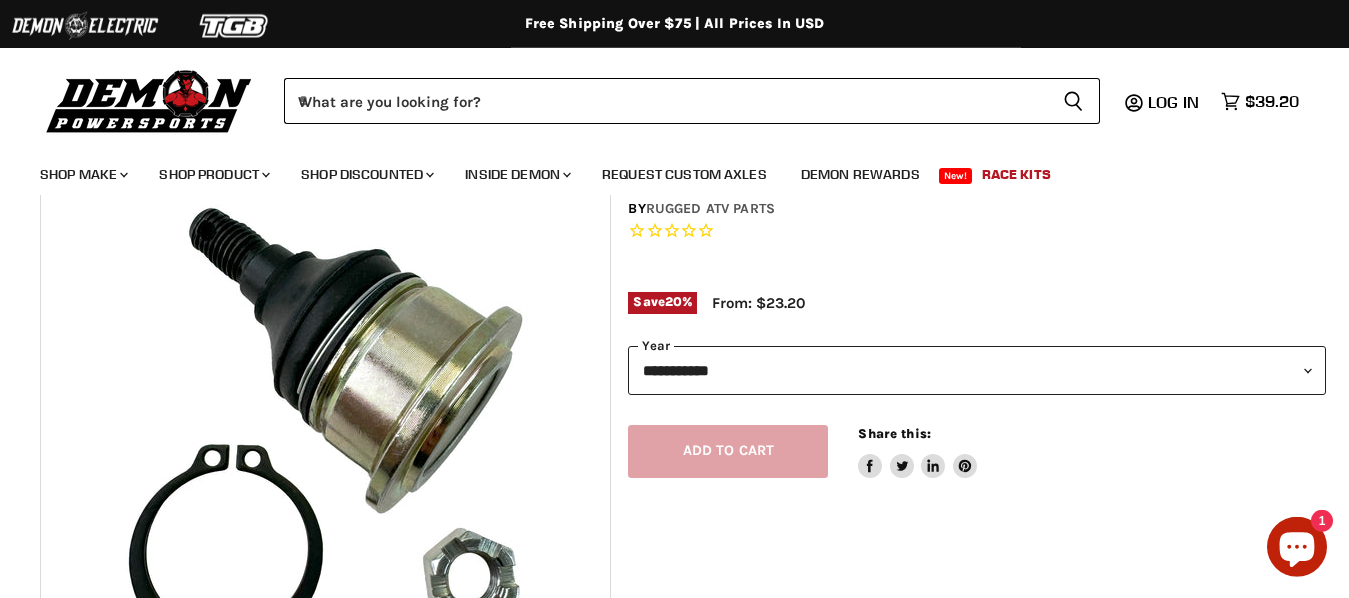 click on "**********" at bounding box center (977, 370) 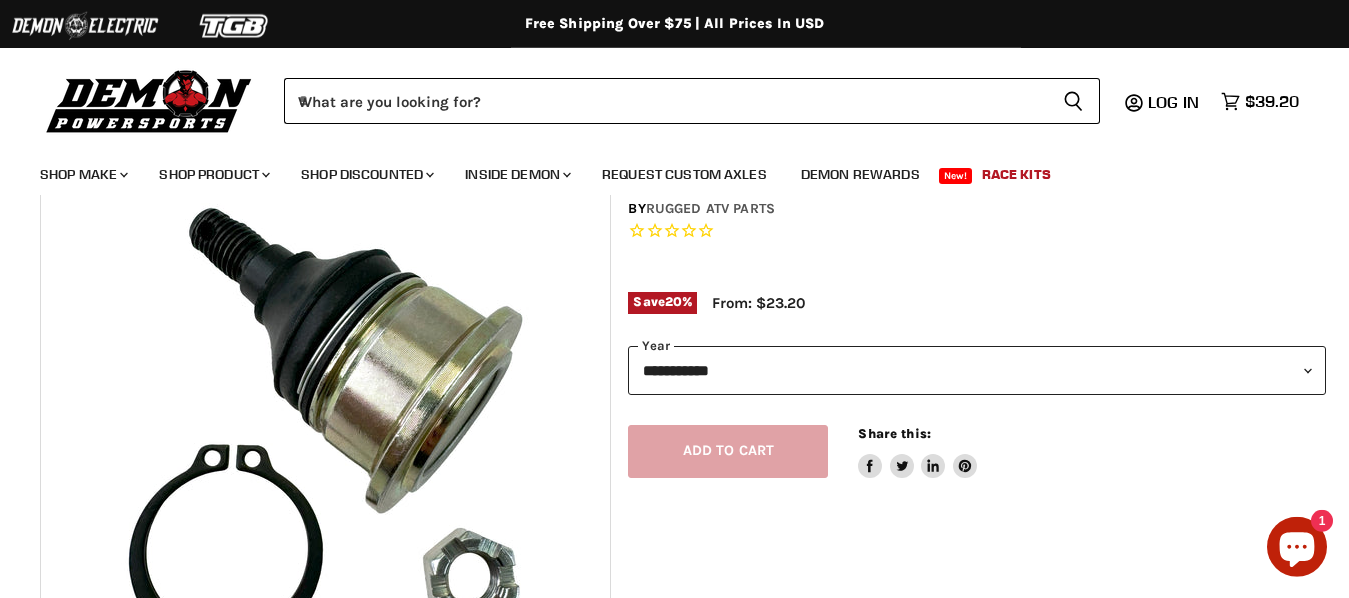 click at bounding box center [977, 257] 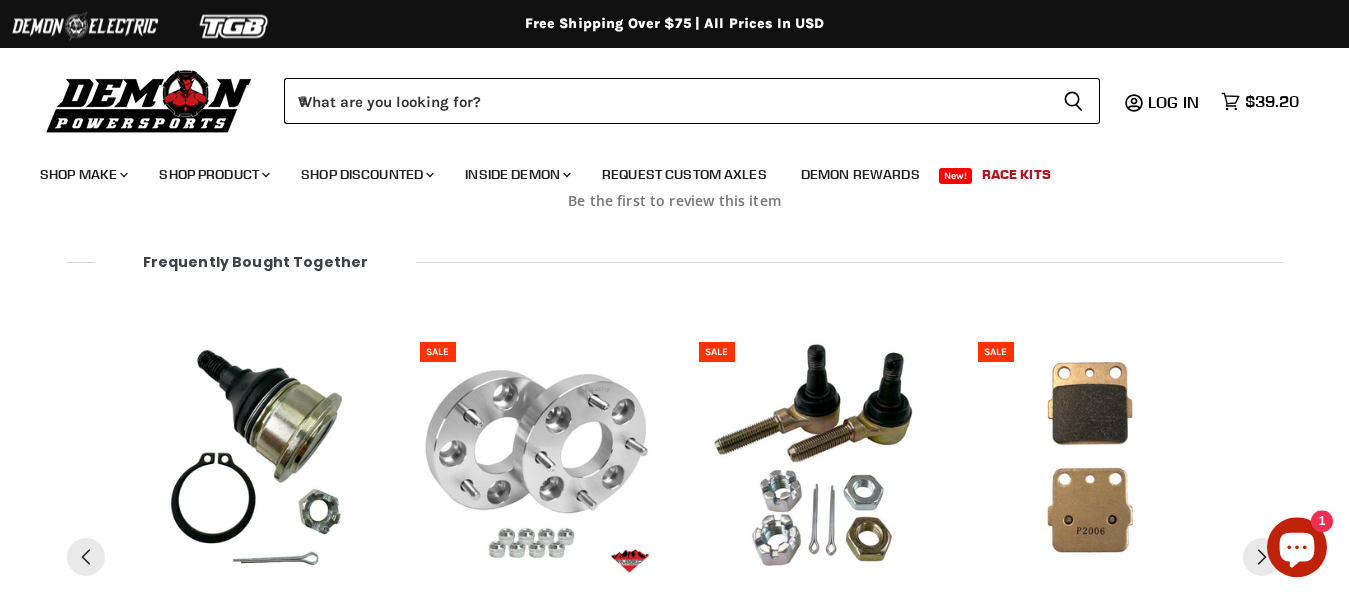 scroll, scrollTop: 1251, scrollLeft: 0, axis: vertical 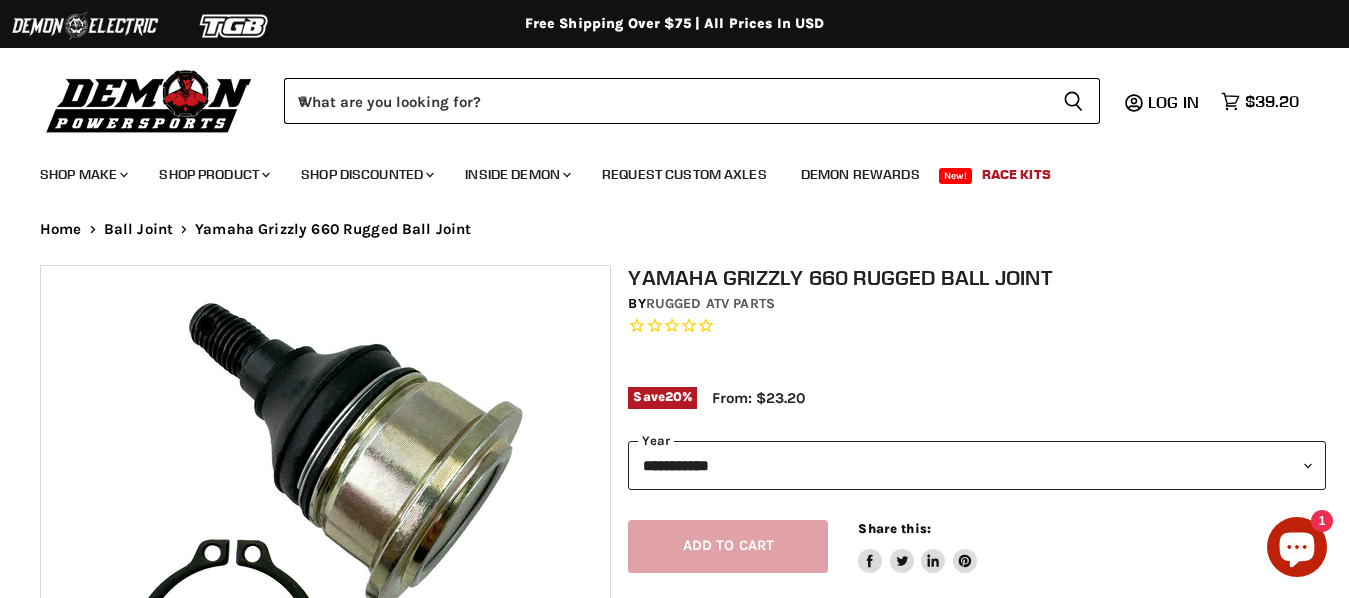 click on "**********" at bounding box center (977, 465) 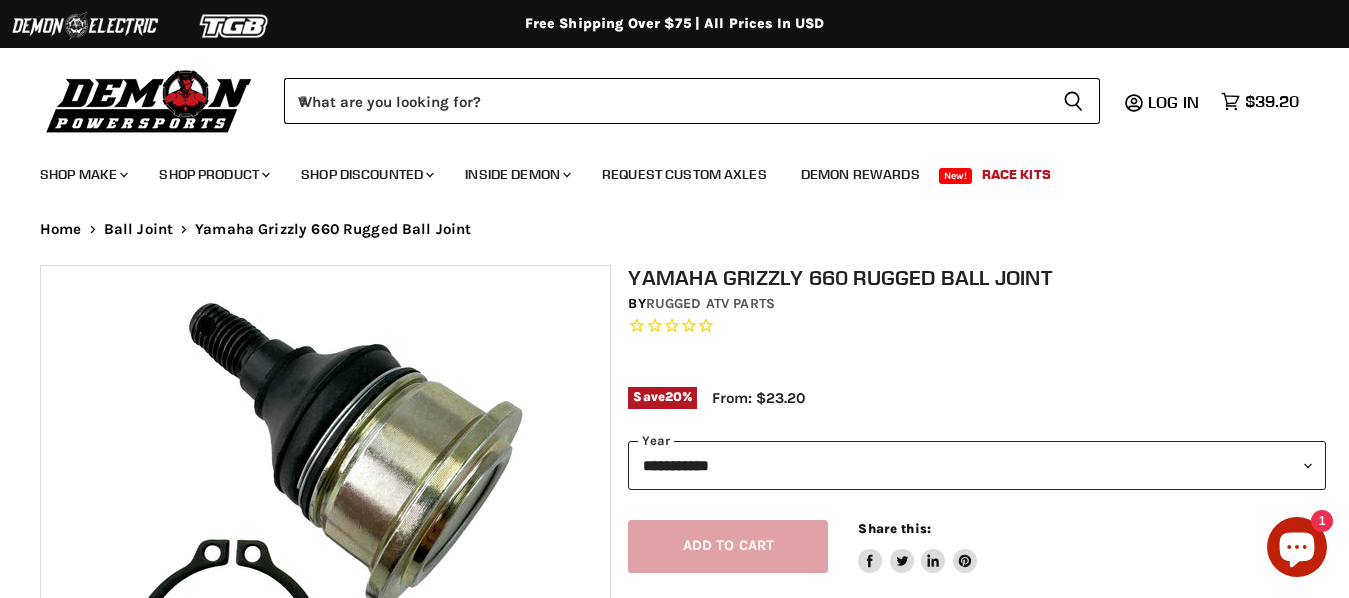 click on "Home
Chevron down icon
Ball Joint
Chevron down icon
Yamaha Grizzly 660 Rugged Ball Joint
Zoom icon
Click to expand" at bounding box center (674, 579) 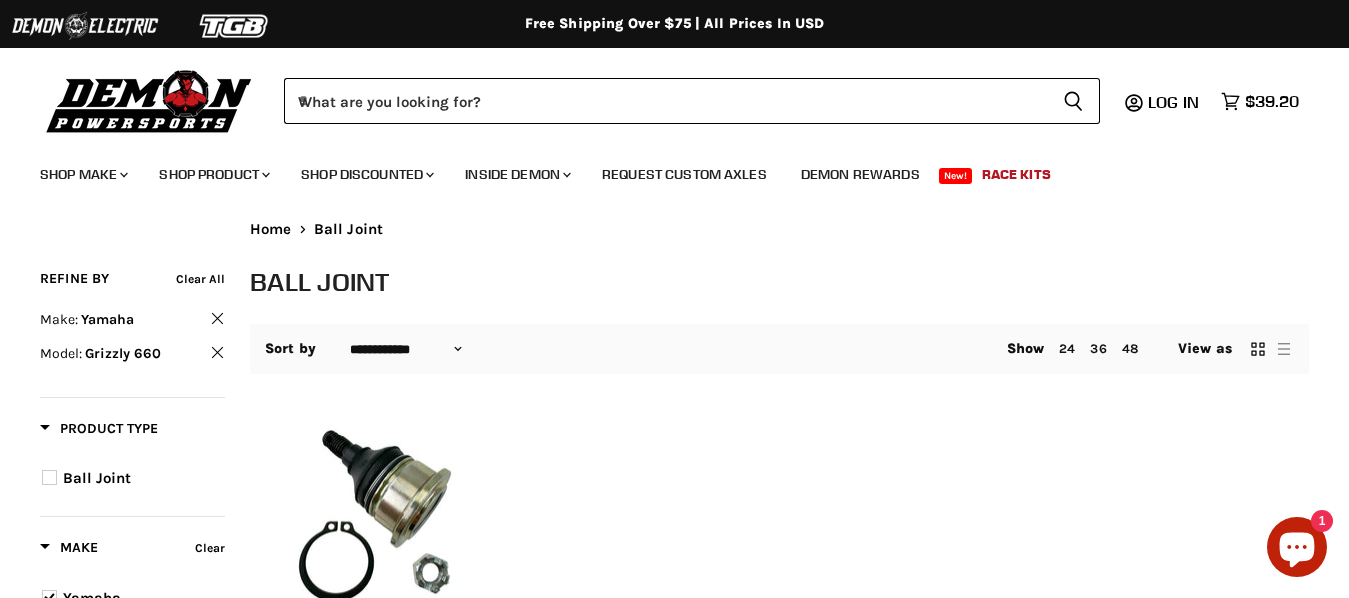 select on "**********" 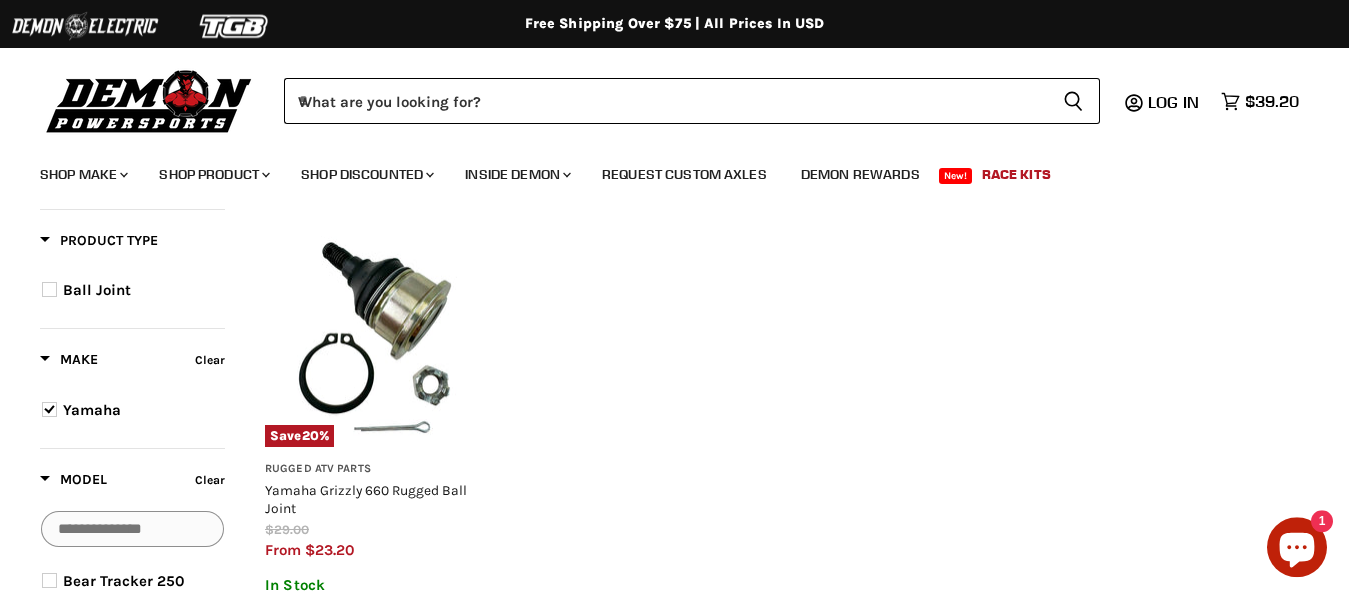scroll, scrollTop: 188, scrollLeft: 0, axis: vertical 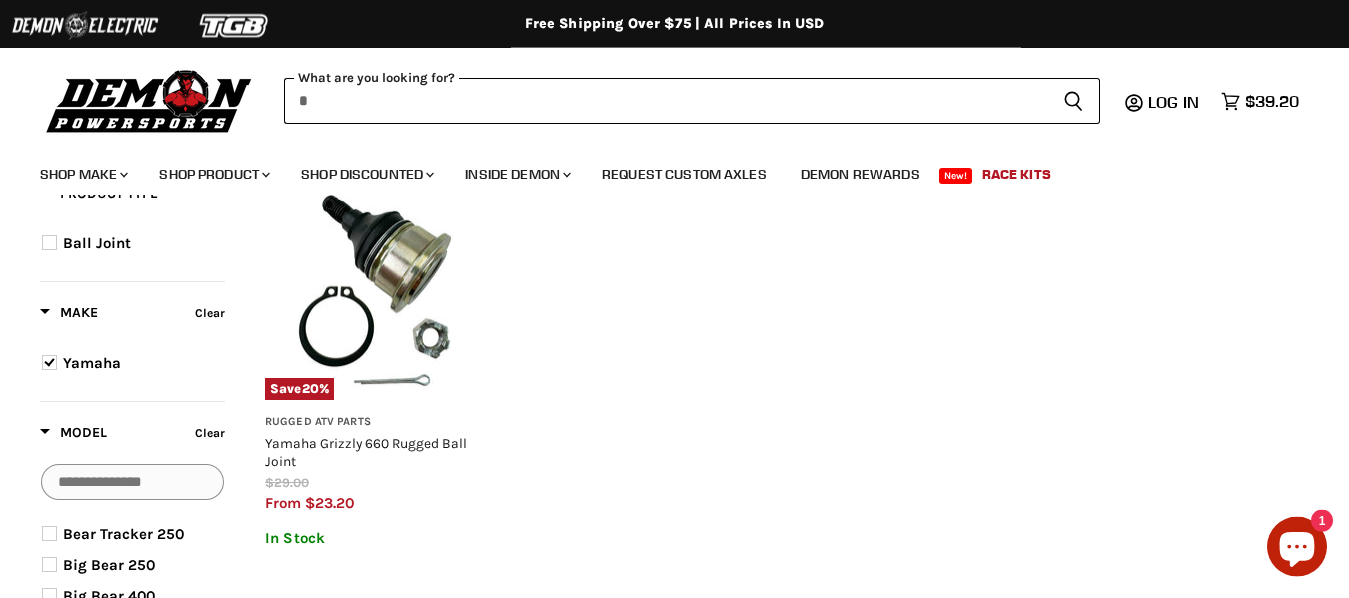 click at bounding box center [665, 101] 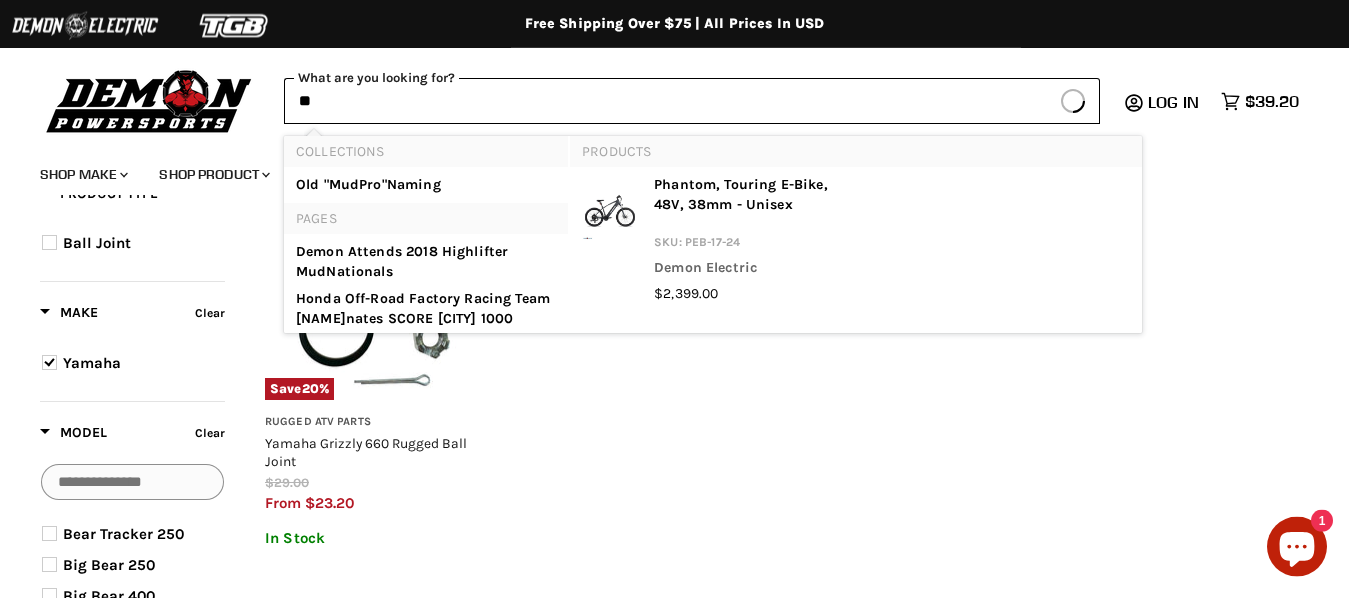 type on "*" 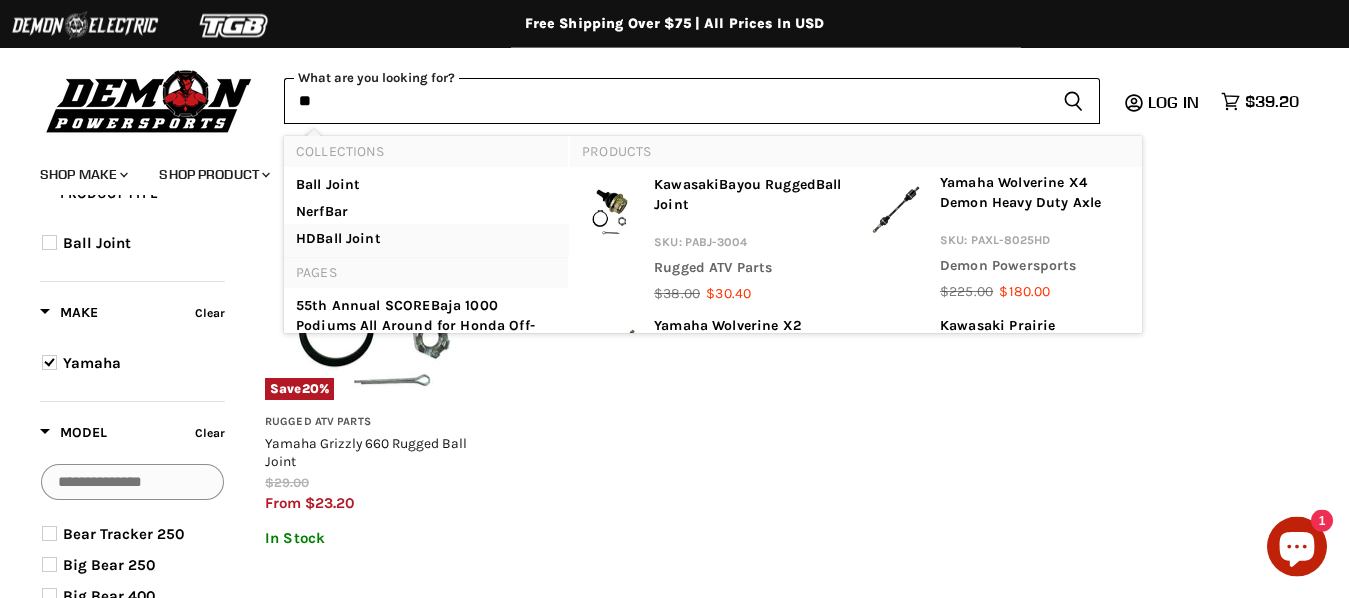 type on "**" 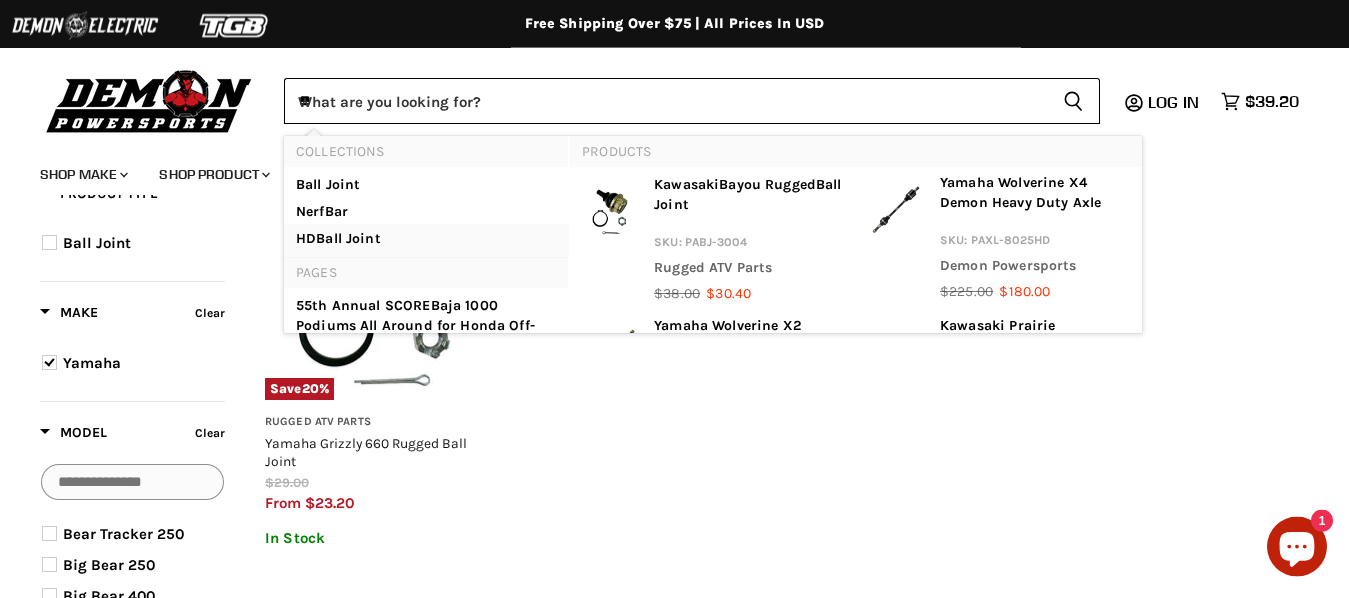 click on "HD  Ba ll Joint" at bounding box center [426, 239] 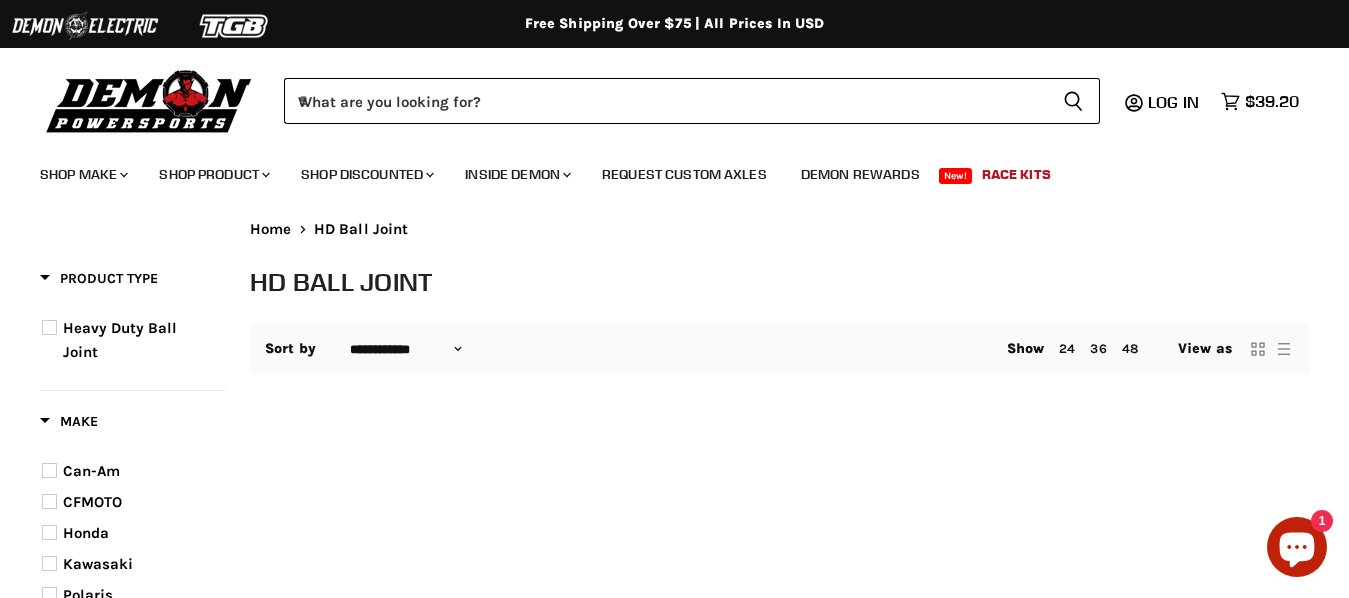 select on "**********" 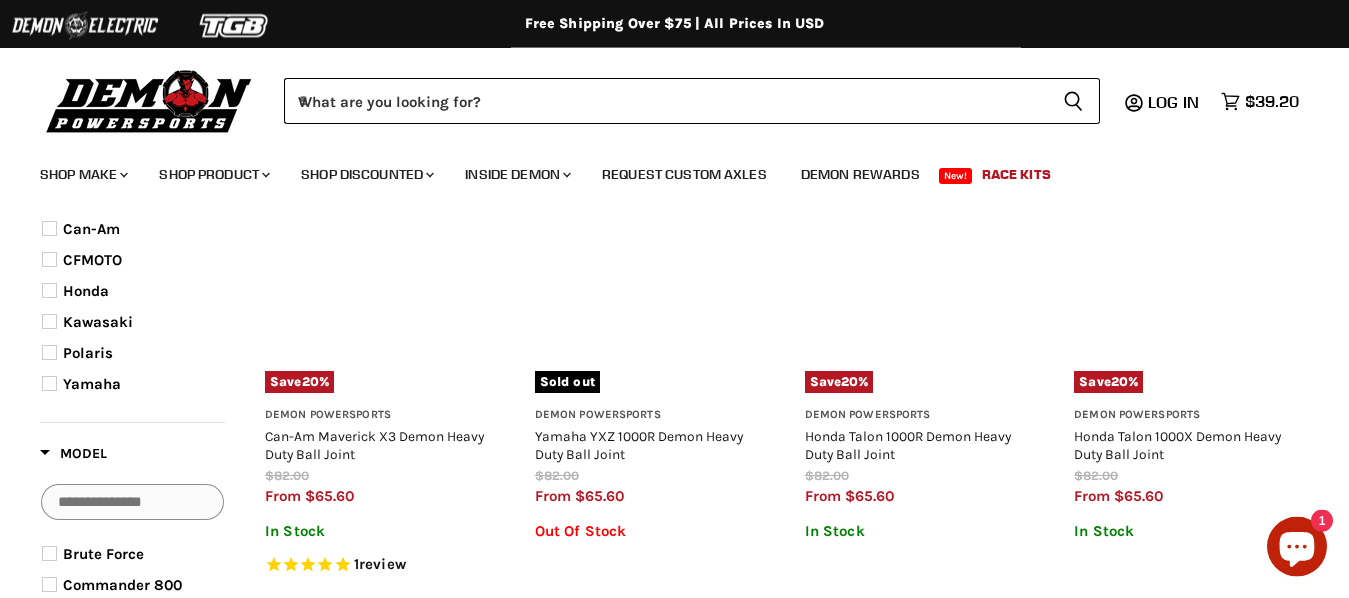 scroll, scrollTop: 245, scrollLeft: 0, axis: vertical 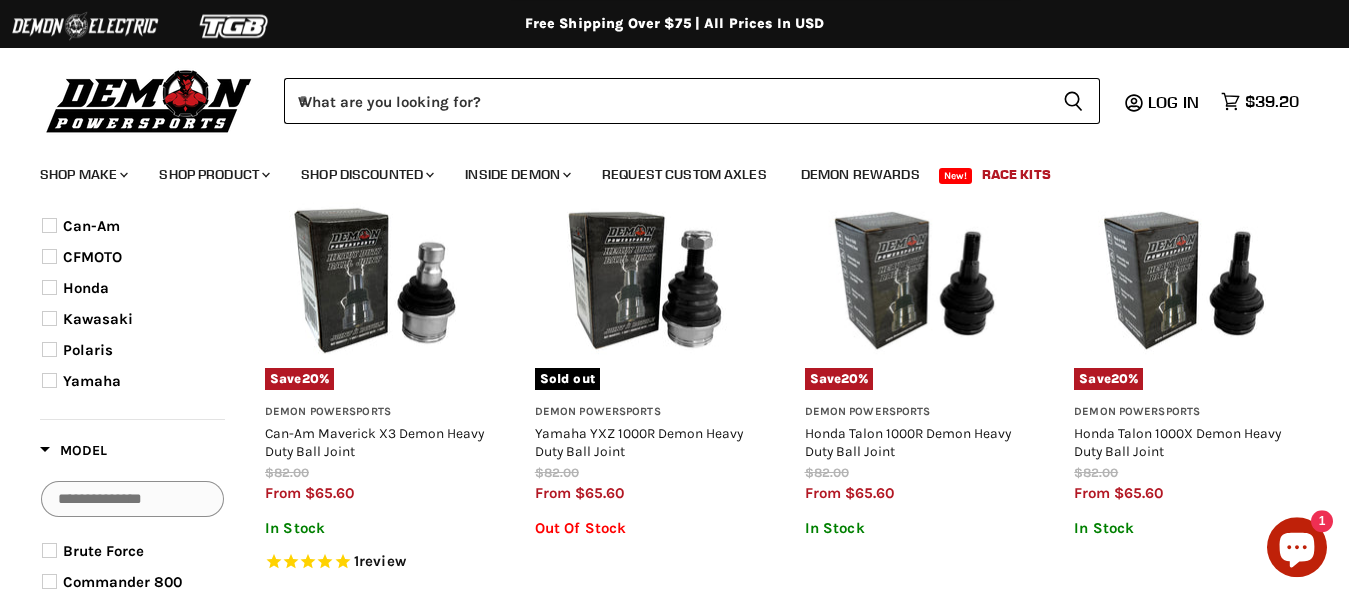 click on "Yamaha" at bounding box center (125, 381) 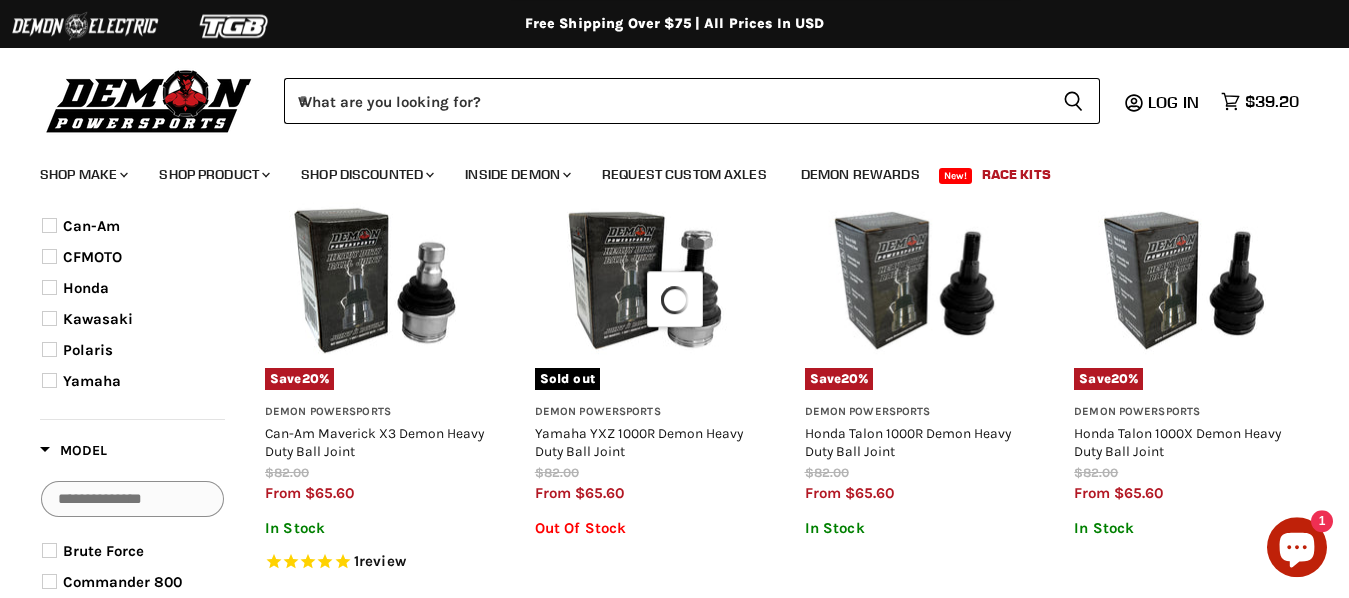 select on "**********" 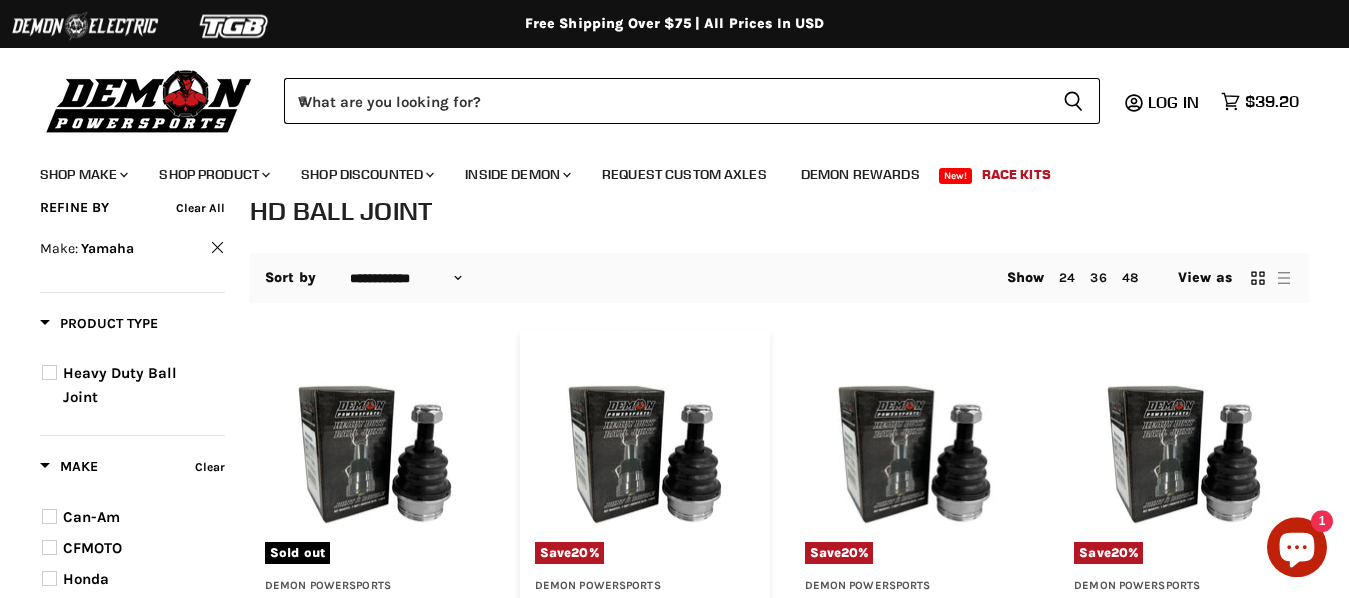 scroll, scrollTop: 0, scrollLeft: 0, axis: both 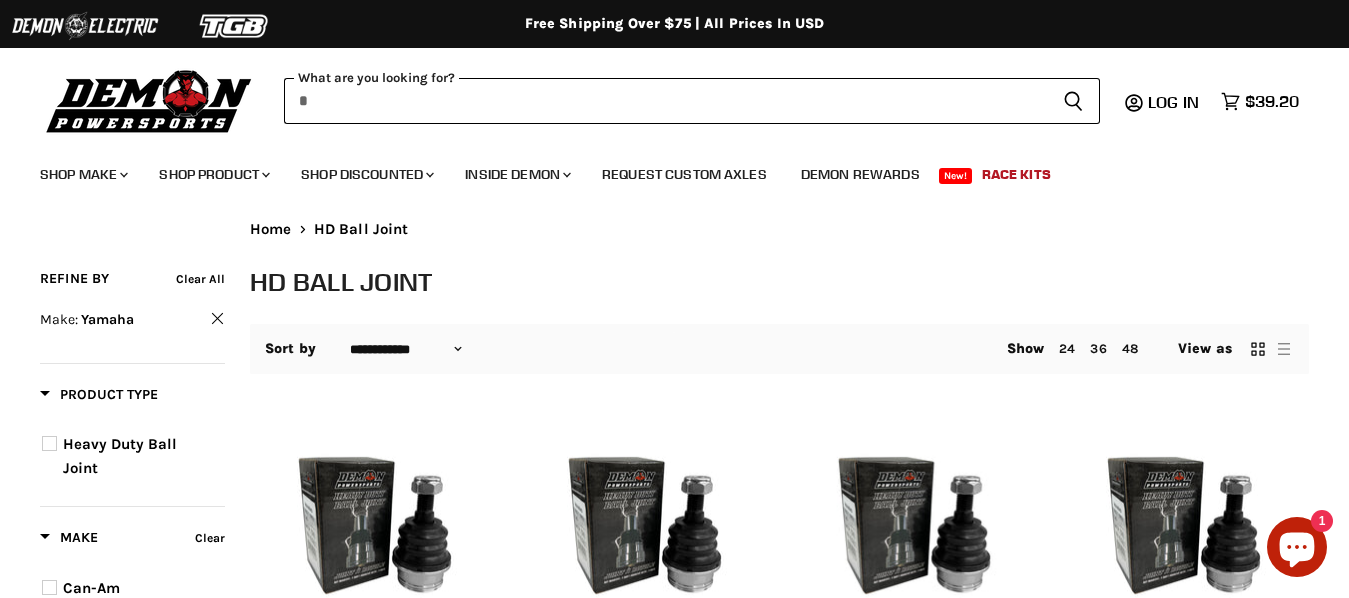 click at bounding box center [665, 101] 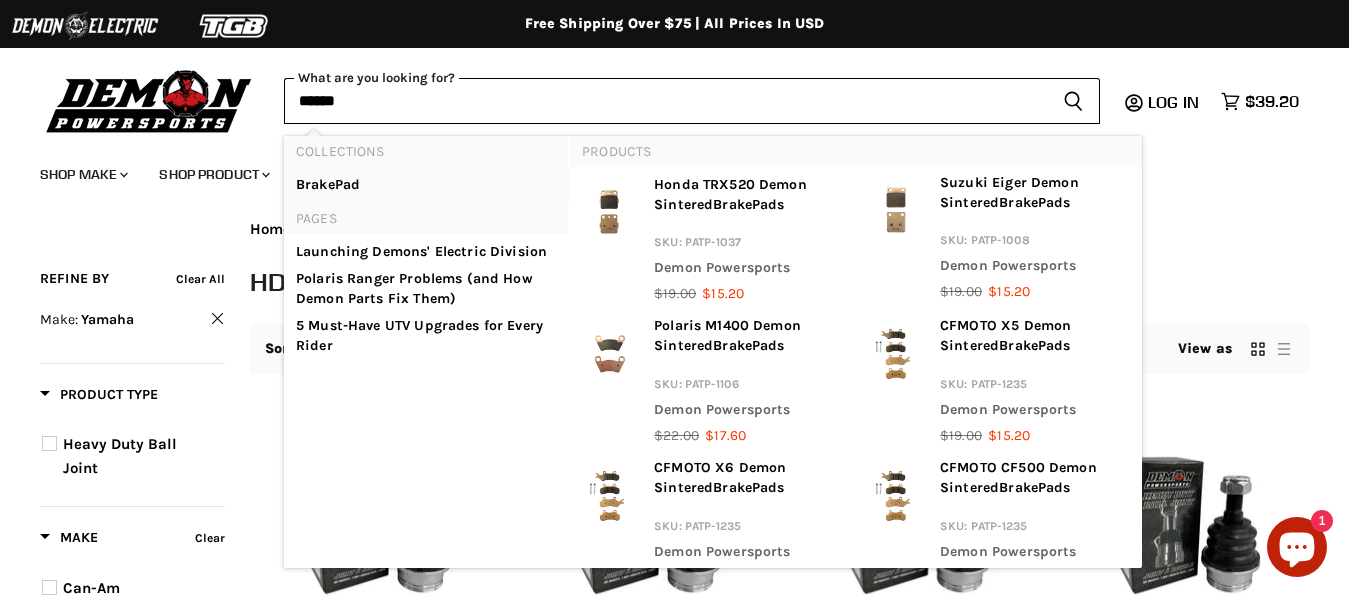 type on "*****" 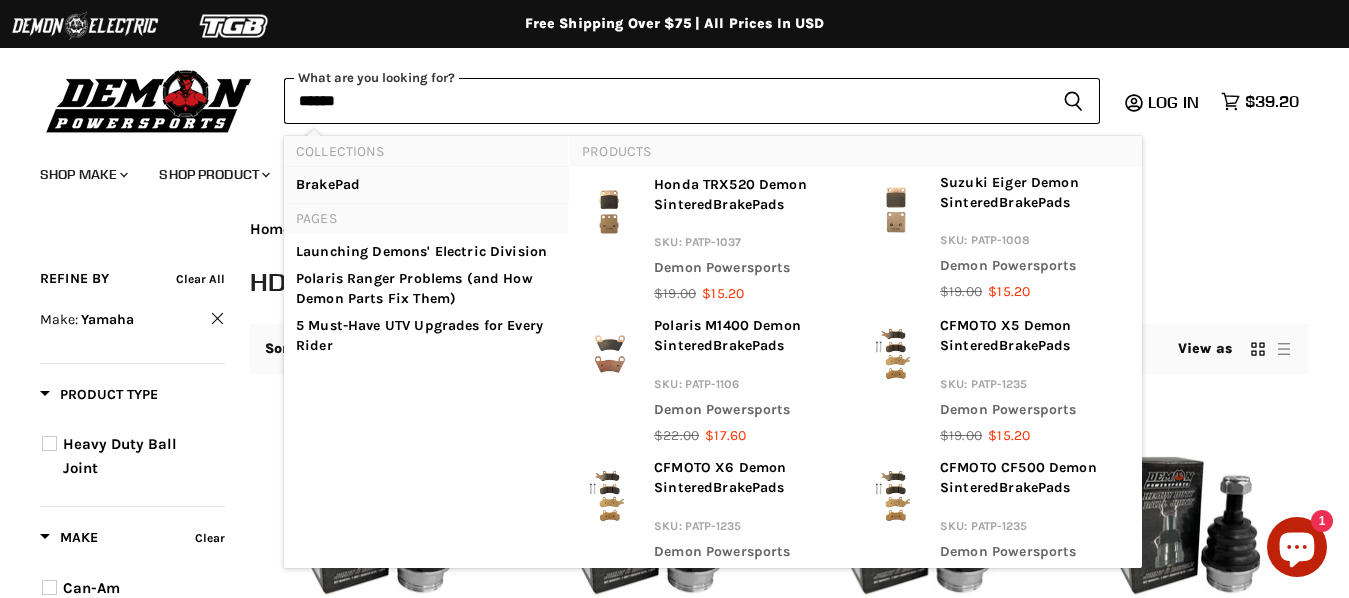 click on "Brake  Pad" at bounding box center (426, 185) 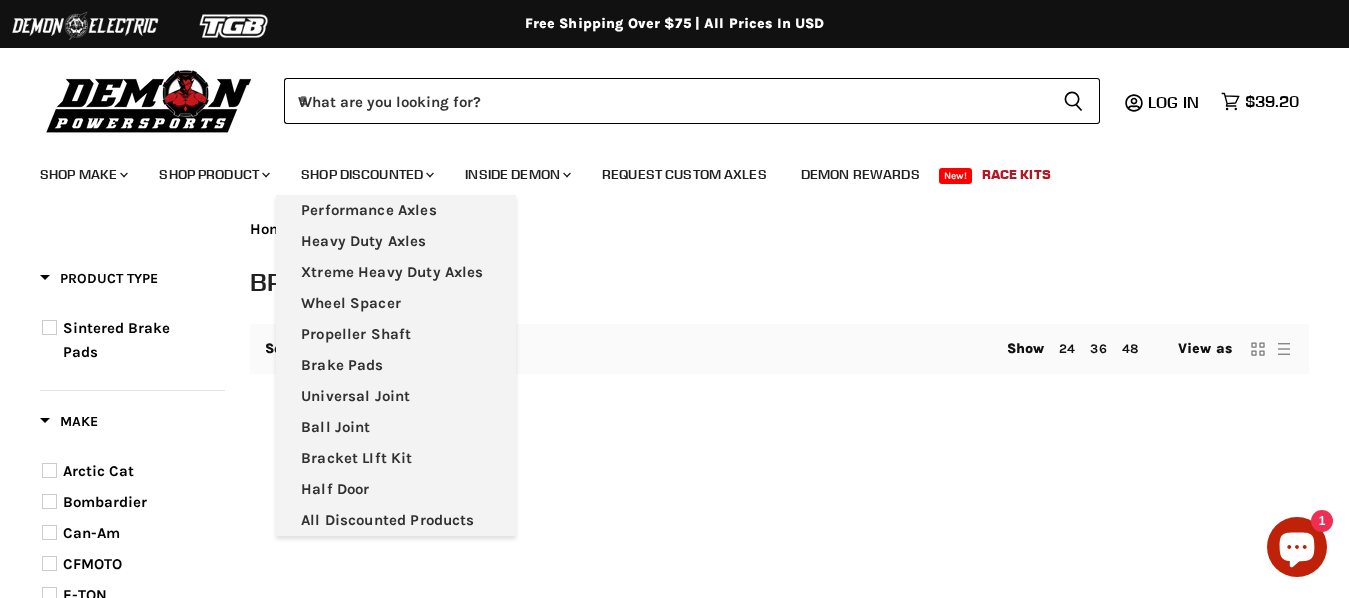 select on "**********" 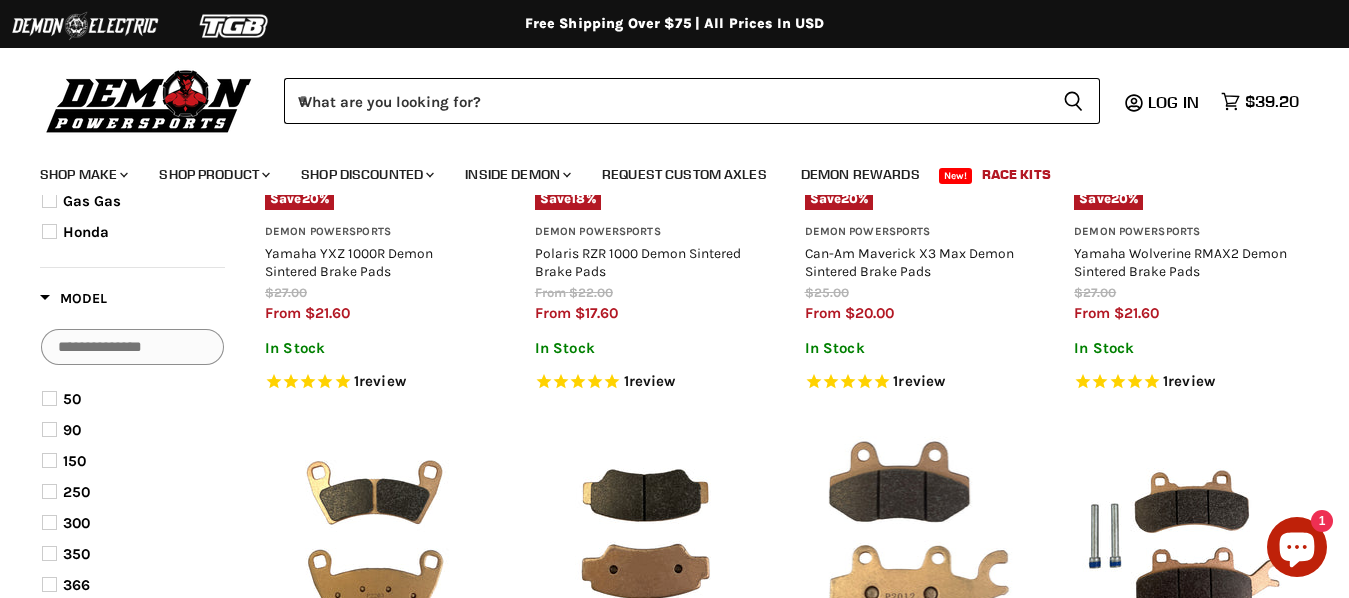 scroll, scrollTop: 422, scrollLeft: 0, axis: vertical 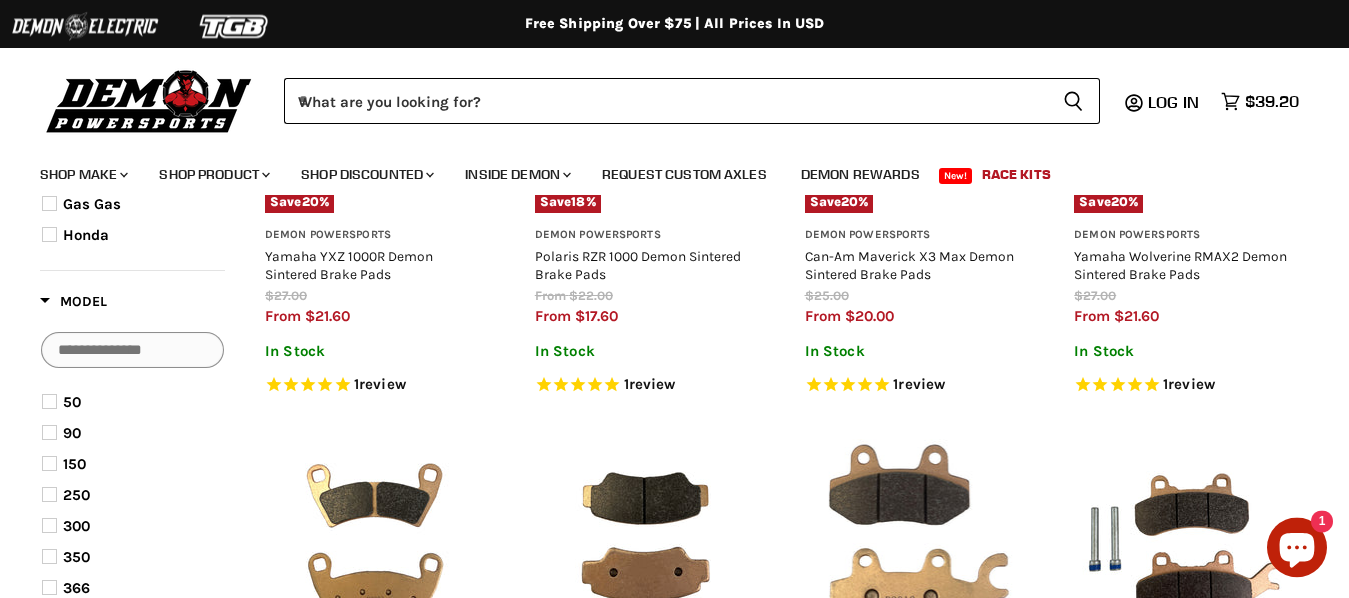 click at bounding box center (132, 350) 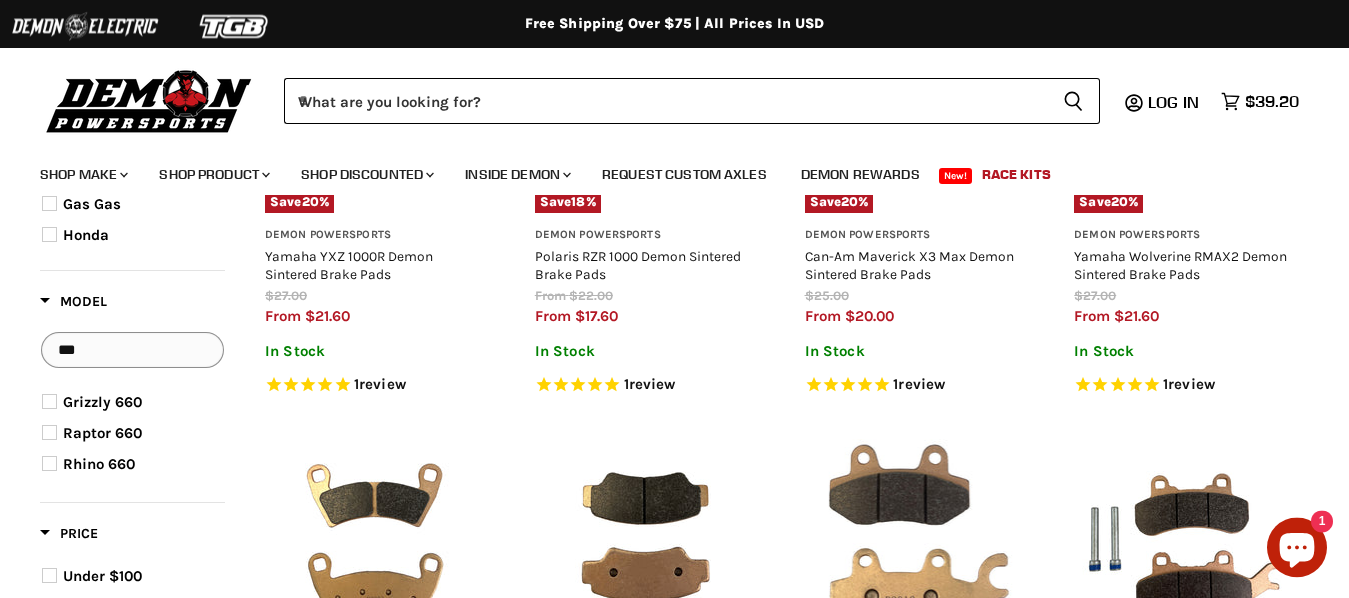 type on "***" 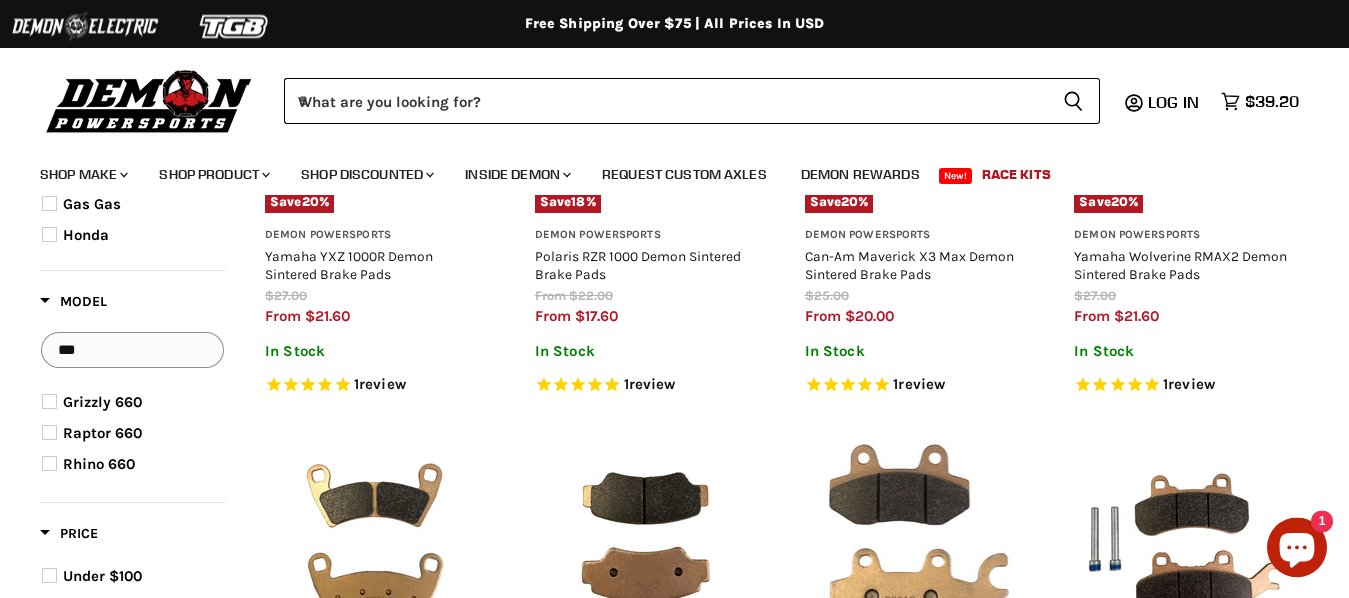 click on "Grizzly 660
Raptor 660
Rhino 660" at bounding box center (132, 432) 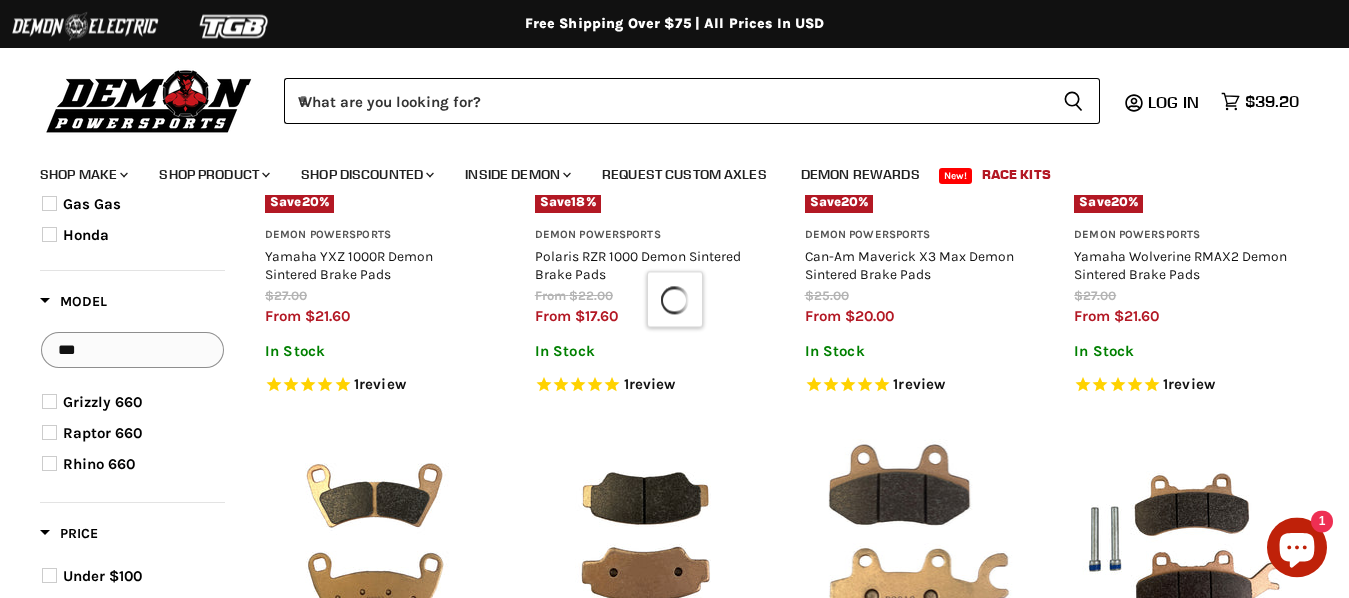 scroll, scrollTop: 354, scrollLeft: 0, axis: vertical 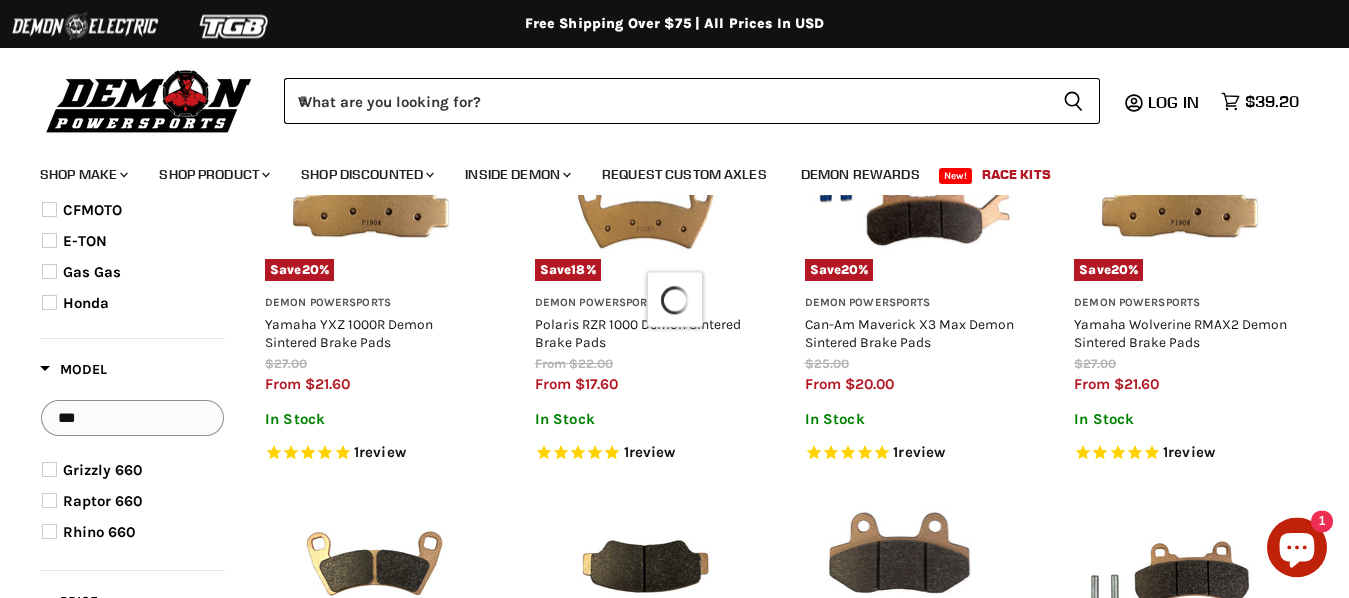 select on "**********" 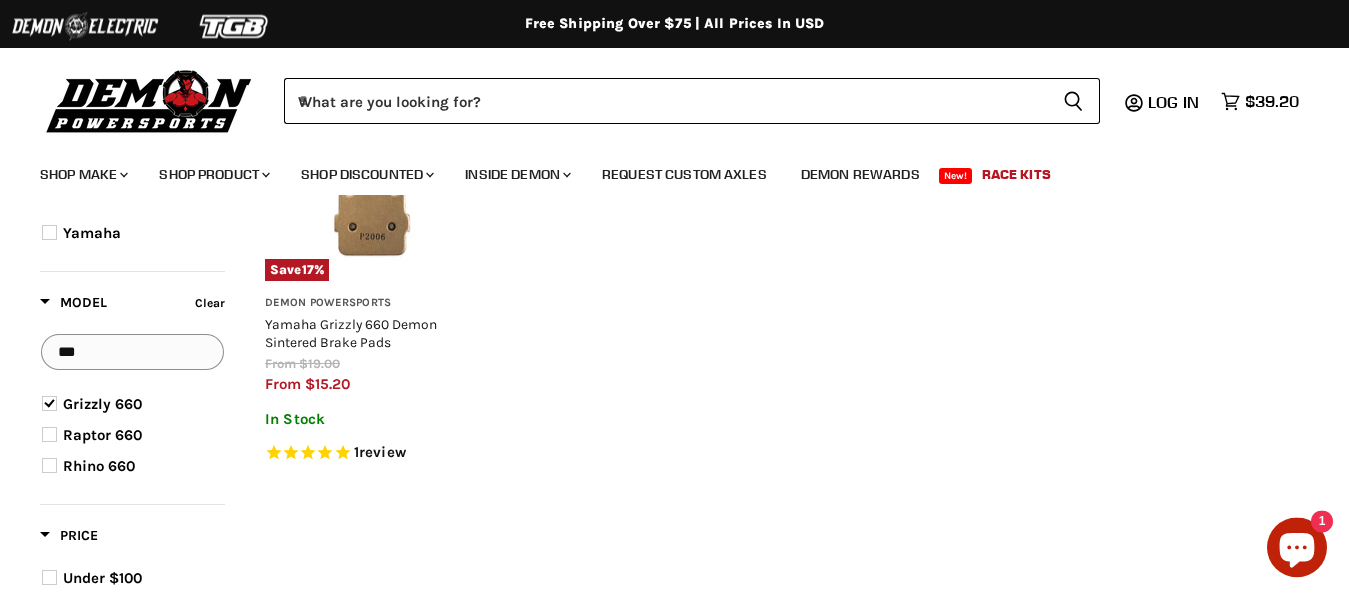 click on "Save  17 % Demon Powersports Yamaha Grizzly 660 Demon Sintered Brake Pads from   $19.00 from   $15.20 In Stock 1  review  All Demon brake pads are metallic bronze washed pads contain copper, tin, graphite and other metallic elements with nonferrous filaments. The high-de View full details from   $19.00 from   $15.20 Save  17 %" at bounding box center [779, 263] 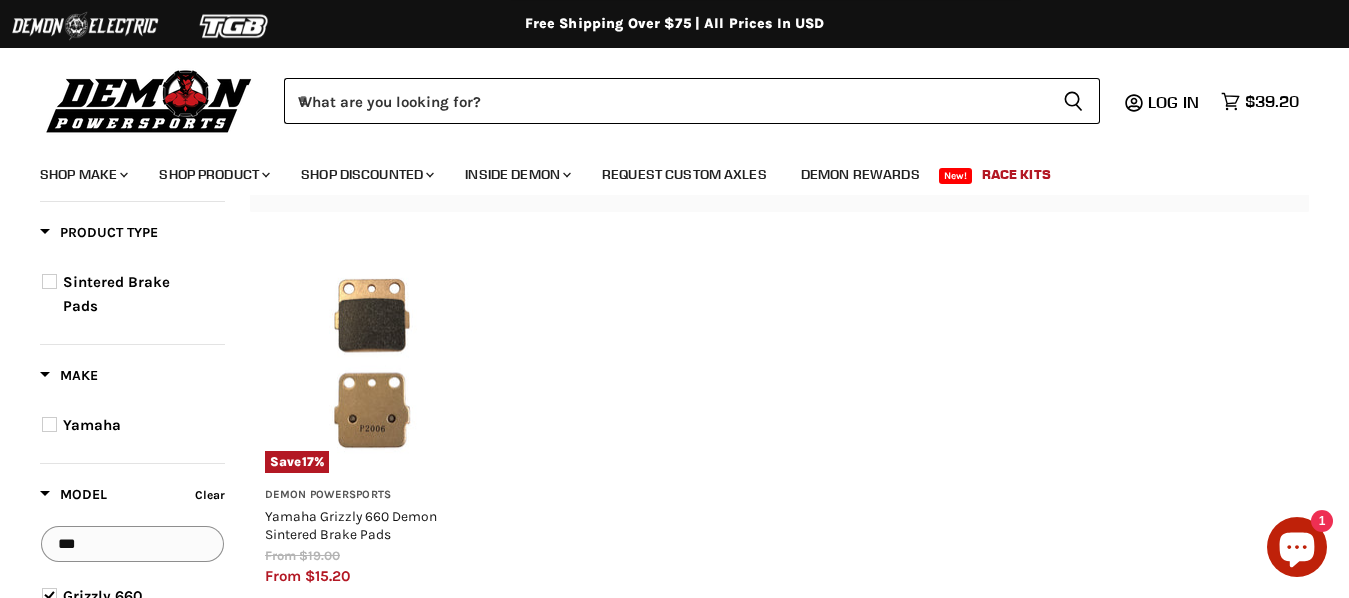 scroll, scrollTop: 160, scrollLeft: 0, axis: vertical 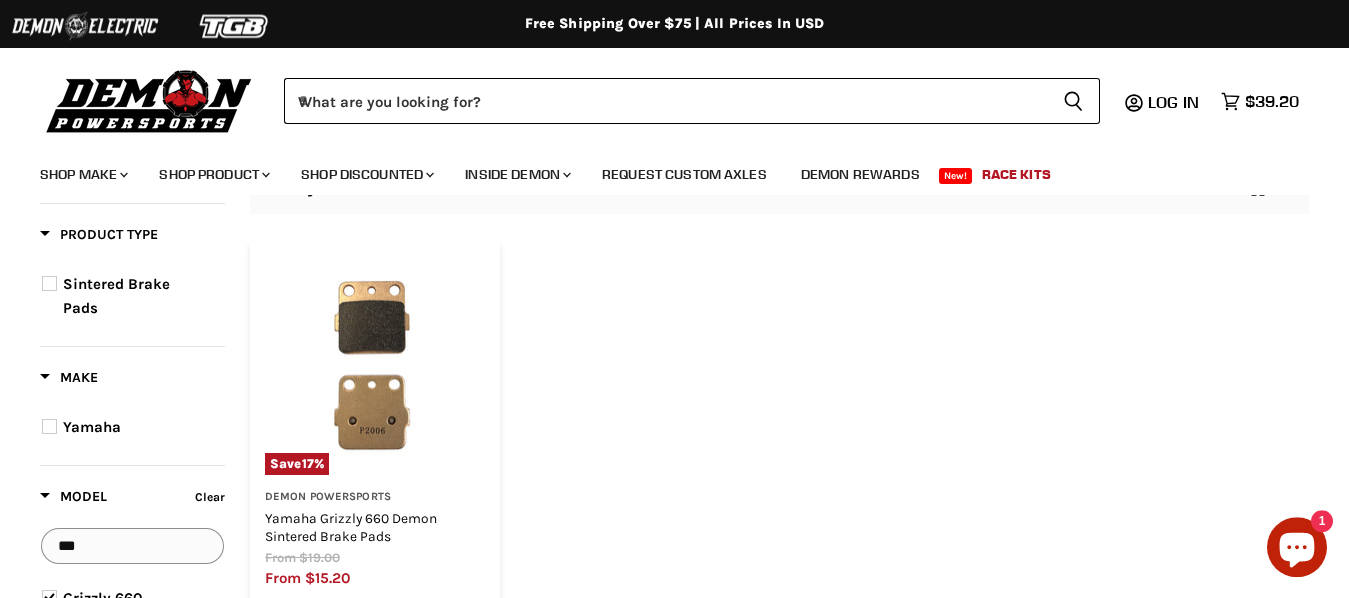 click on "Yamaha Grizzly 660 Demon Sintered Brake Pads" at bounding box center [351, 527] 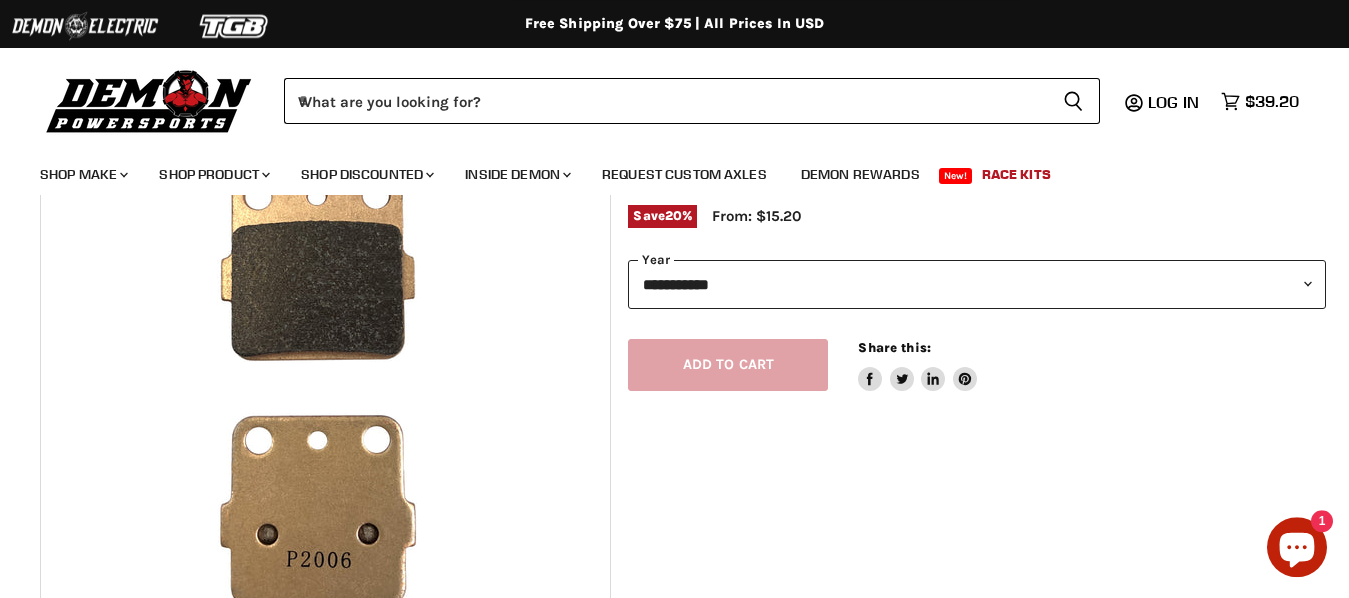 click on "**********" at bounding box center [977, 284] 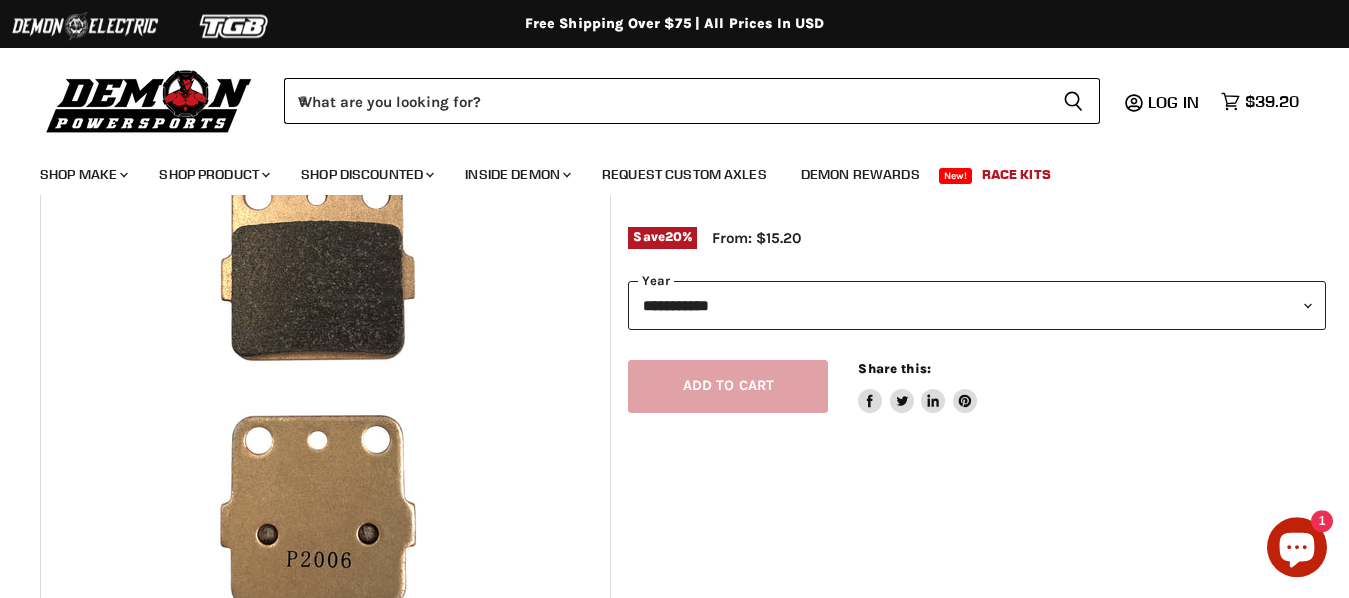 scroll, scrollTop: 160, scrollLeft: 0, axis: vertical 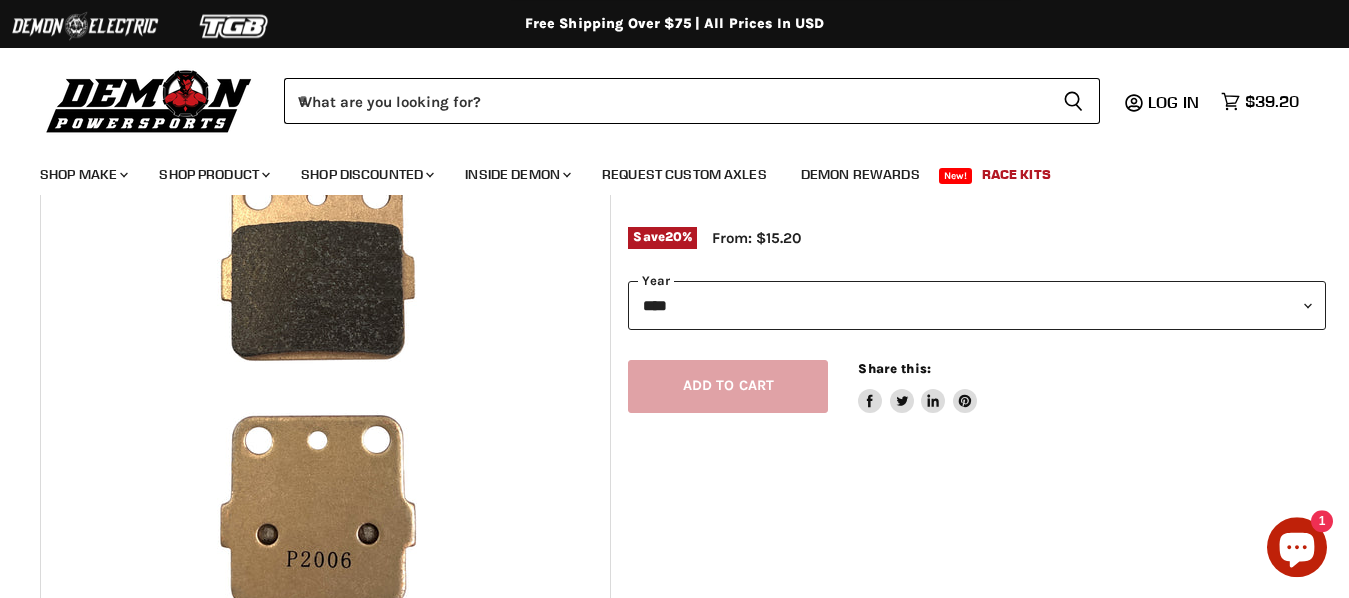 click on "****" at bounding box center (0, 0) 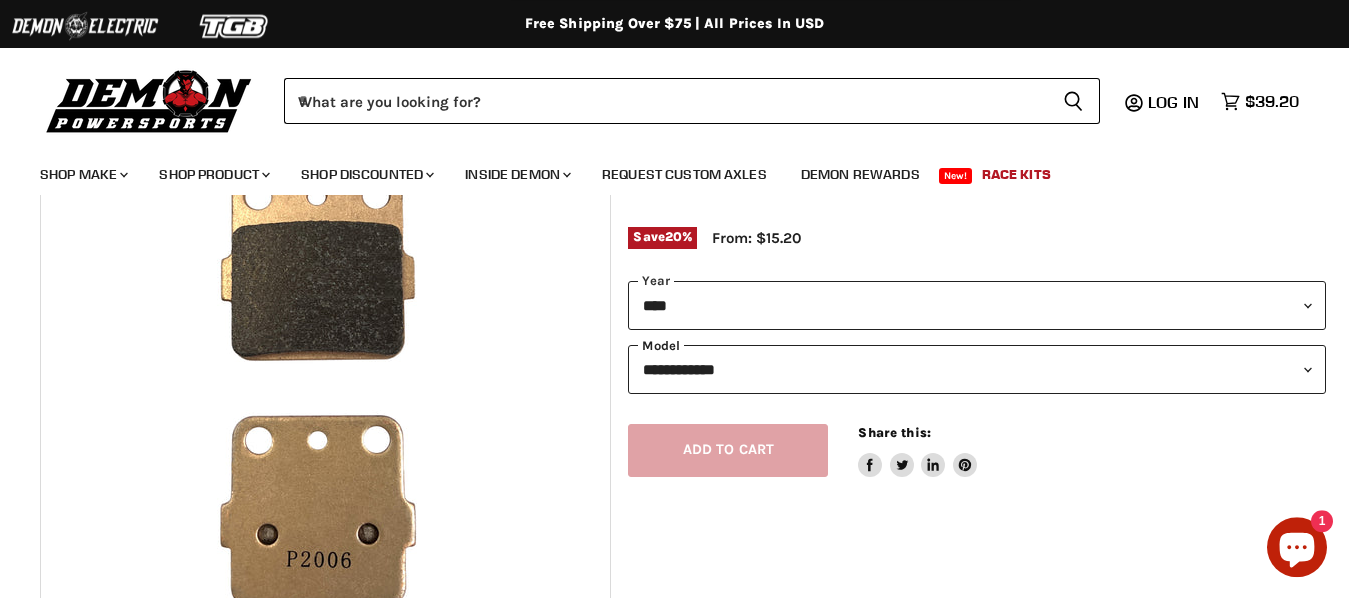 click on "**********" at bounding box center (977, 369) 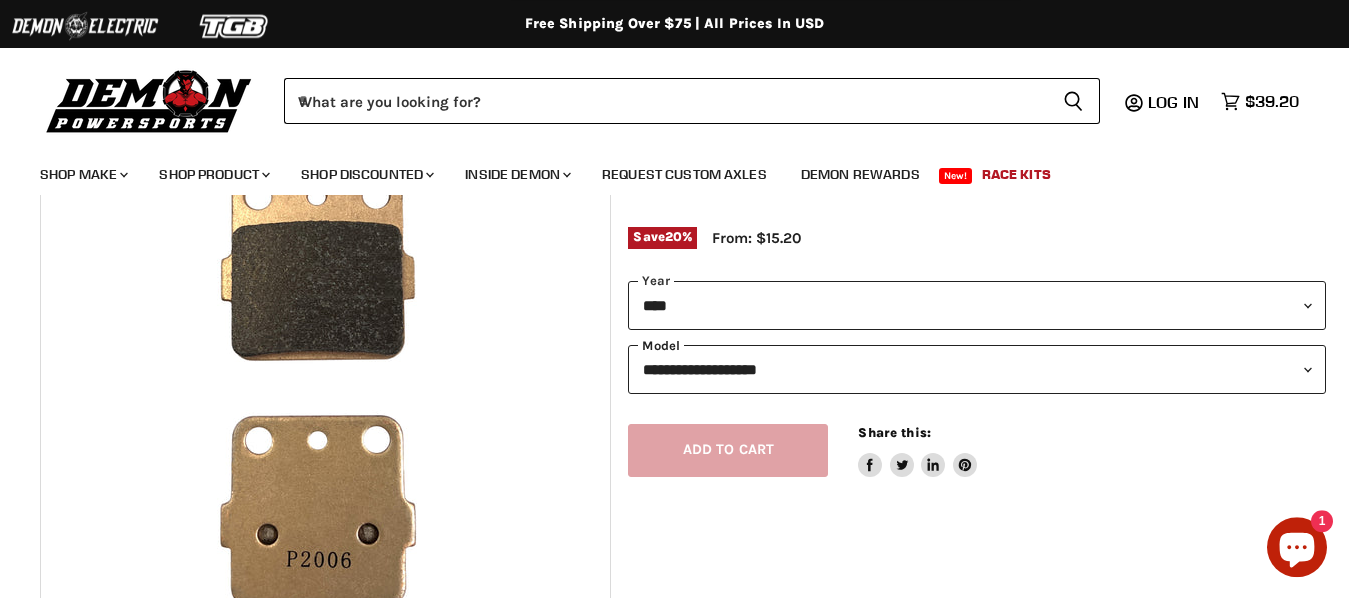 click on "**********" at bounding box center [0, 0] 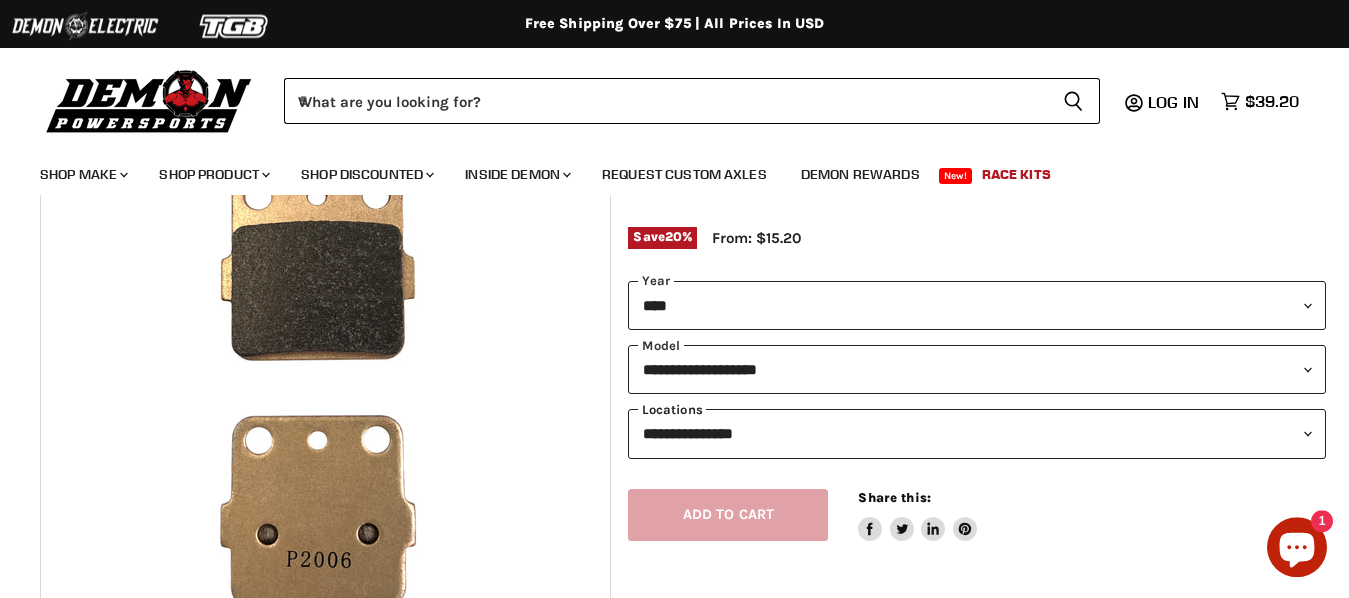 click on "**********" at bounding box center (977, 433) 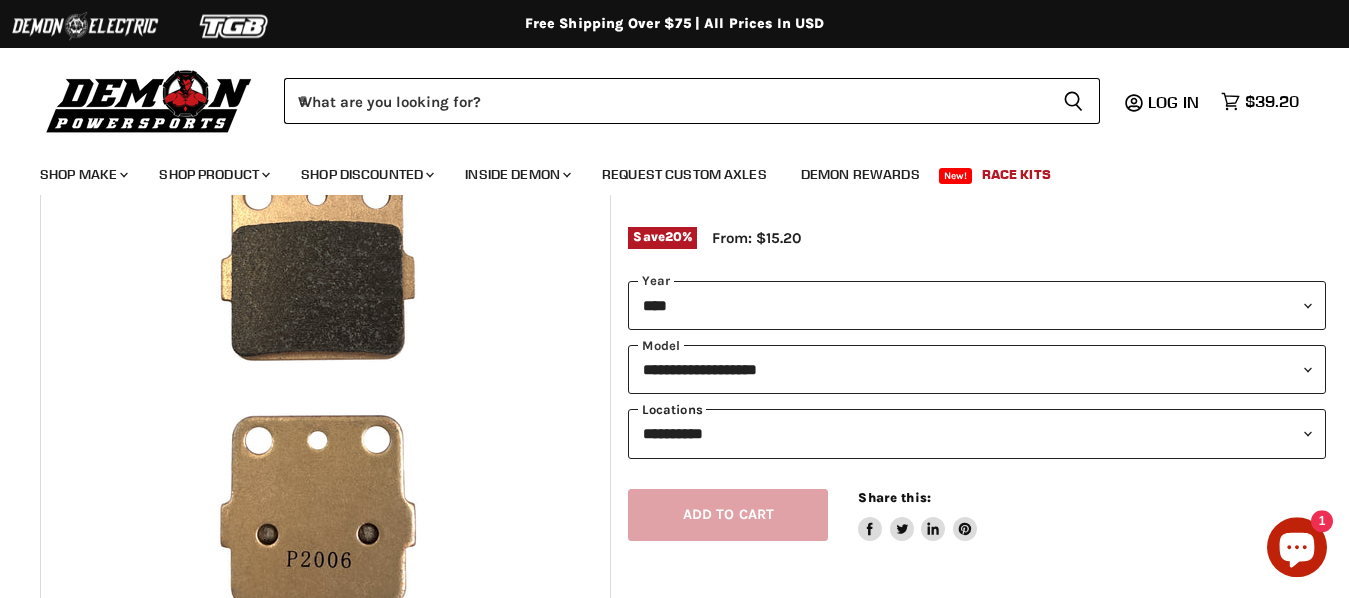 click on "**********" at bounding box center [0, 0] 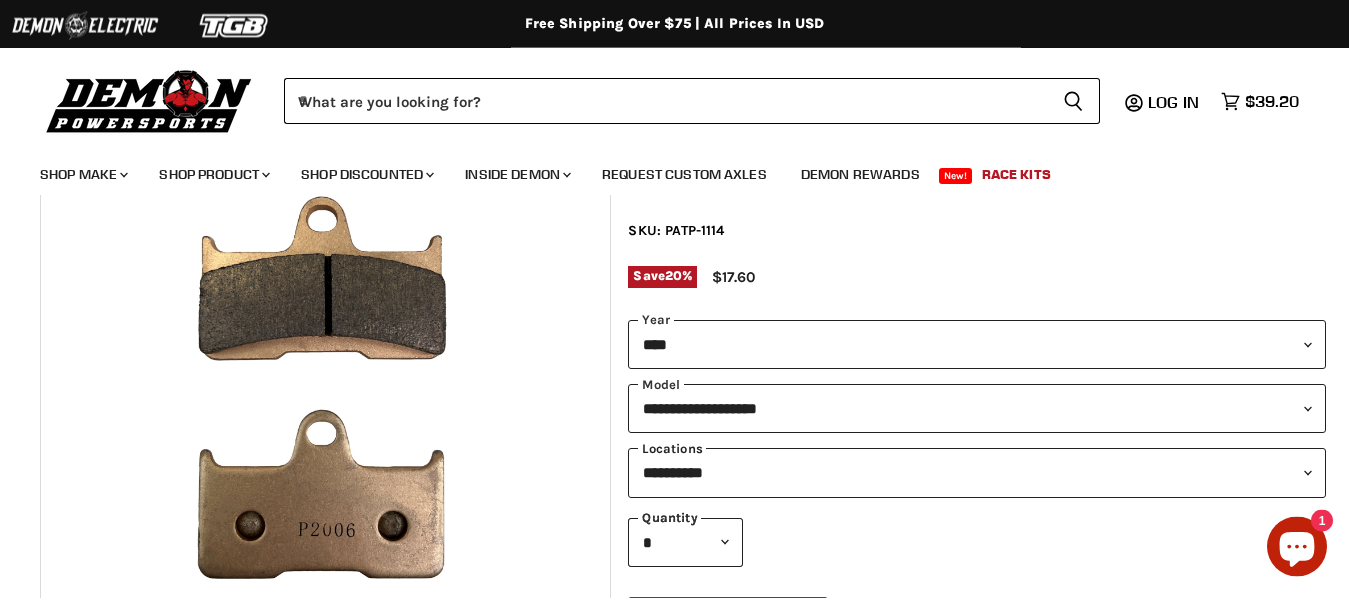 scroll, scrollTop: 156, scrollLeft: 0, axis: vertical 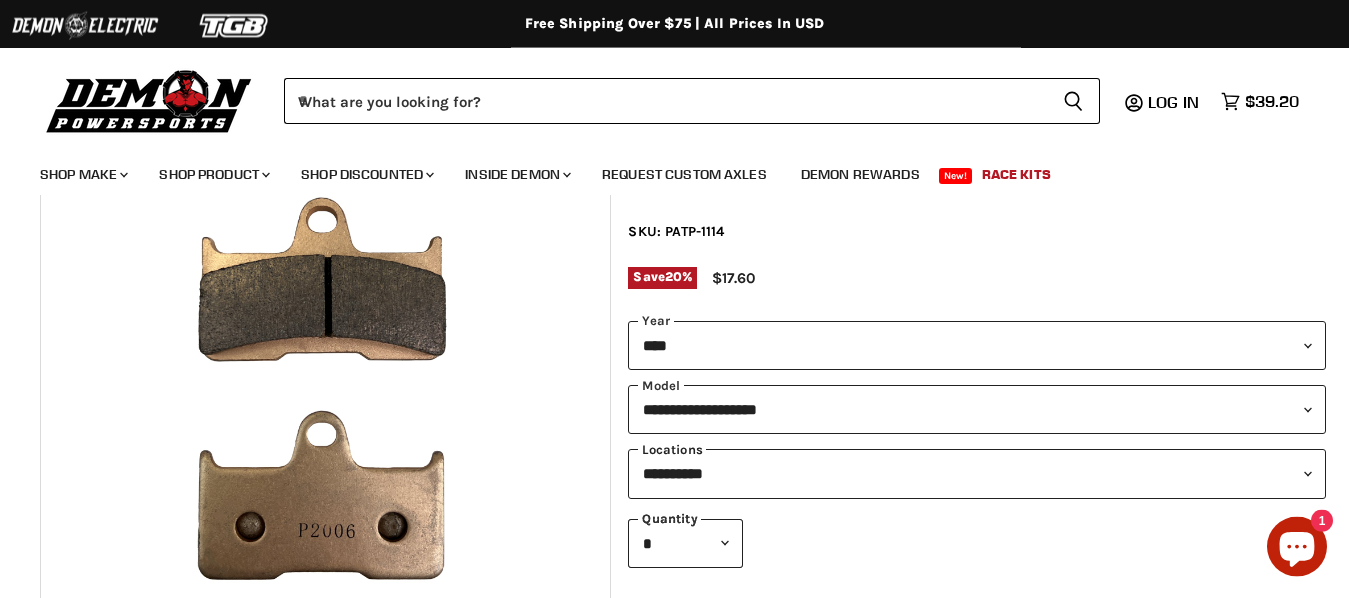 click on "**********" at bounding box center (977, 473) 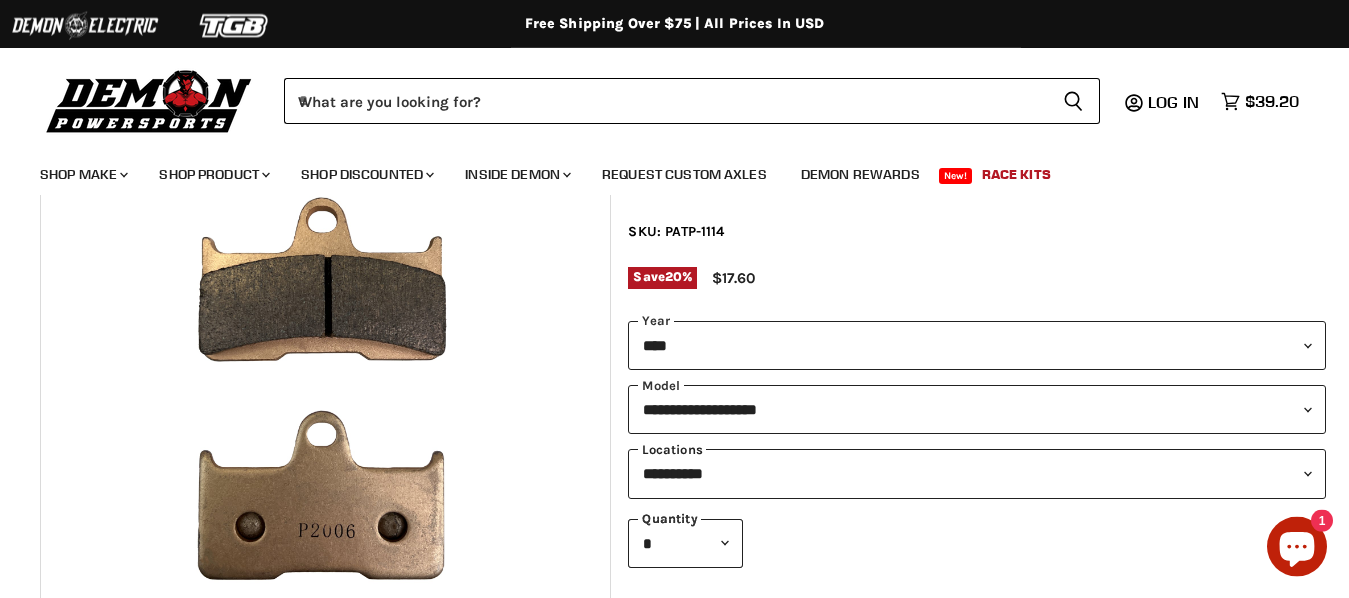 select on "*********" 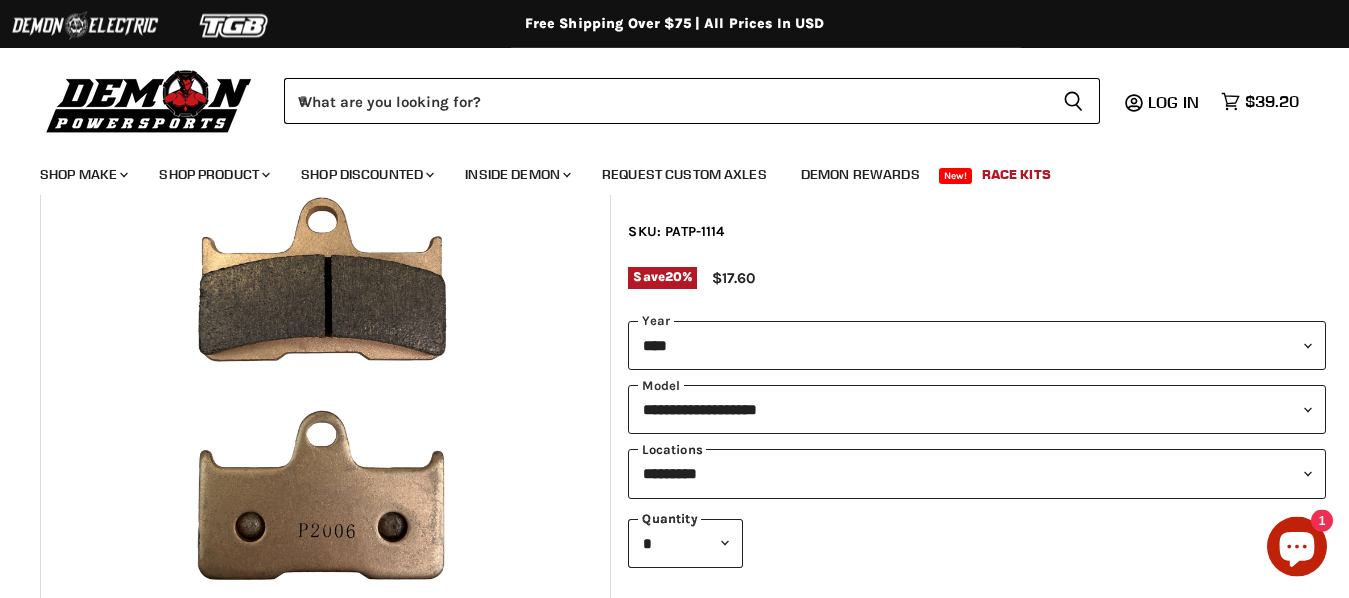 click on "*********" at bounding box center [0, 0] 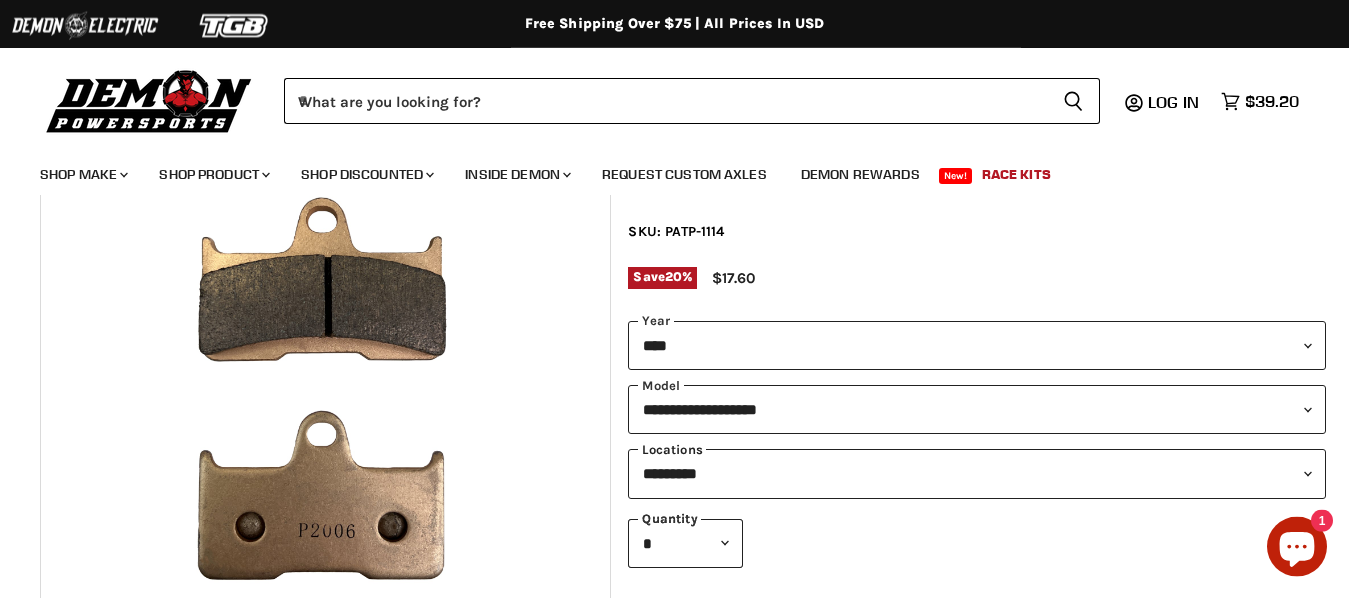 click on "**********" at bounding box center [977, 473] 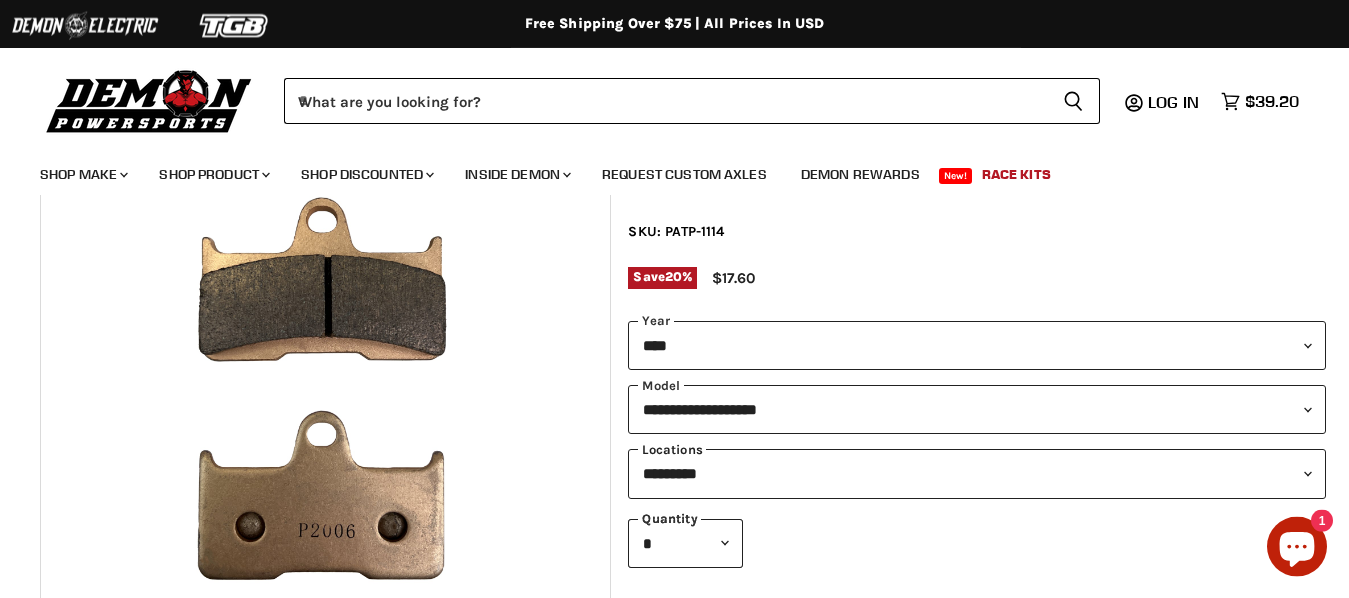 select 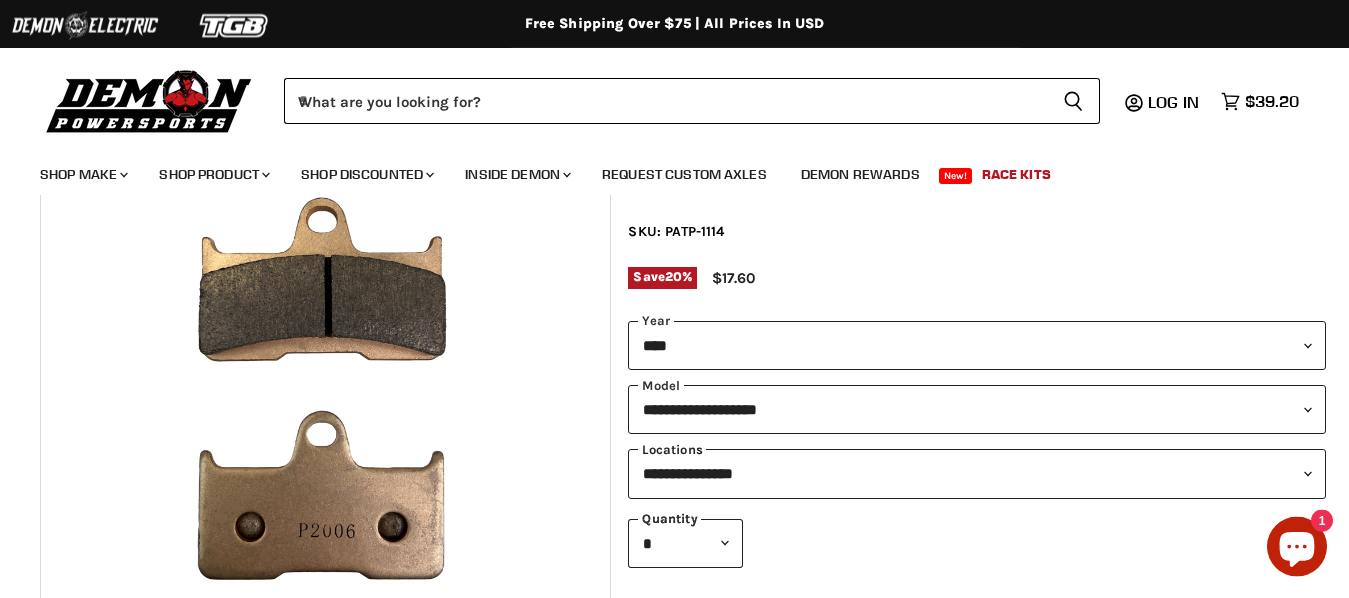 click on "**********" at bounding box center [0, 0] 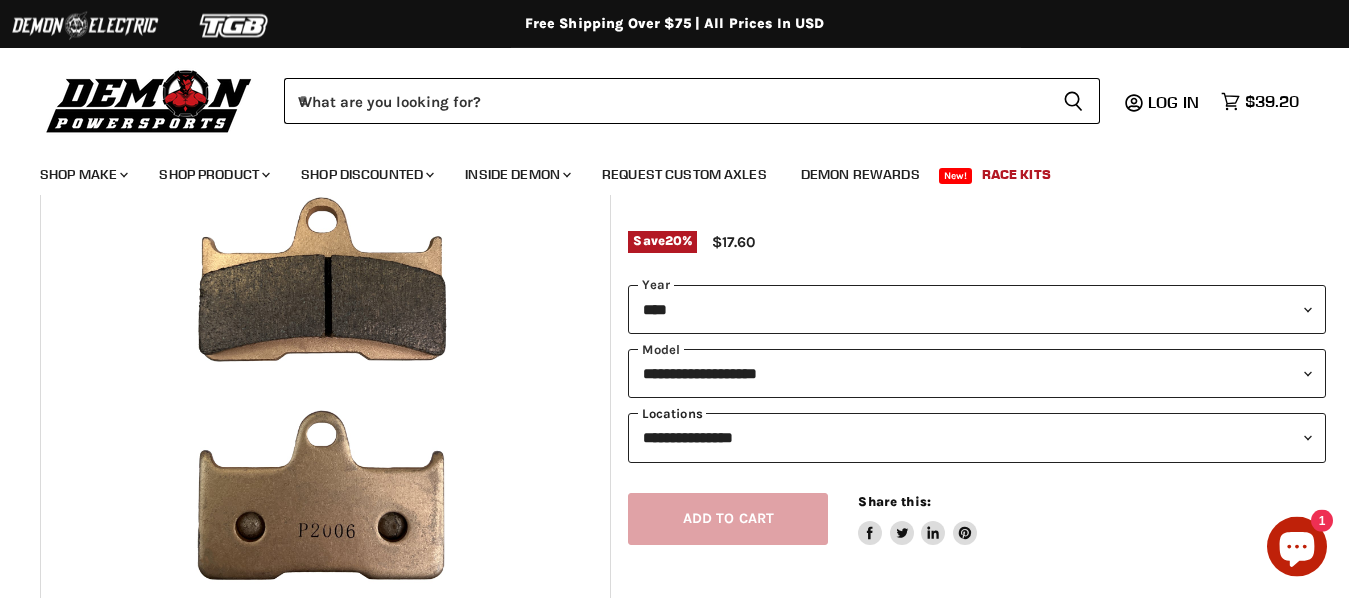 scroll, scrollTop: 0, scrollLeft: 0, axis: both 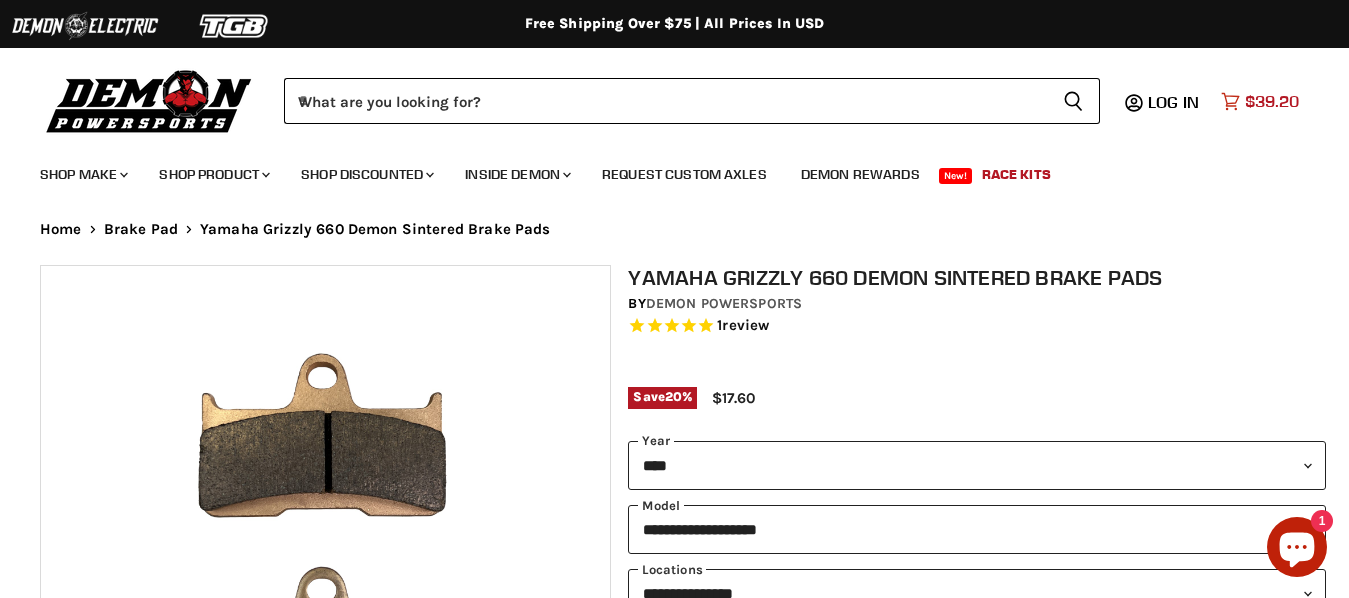 click on "$39.20" at bounding box center (1272, 101) 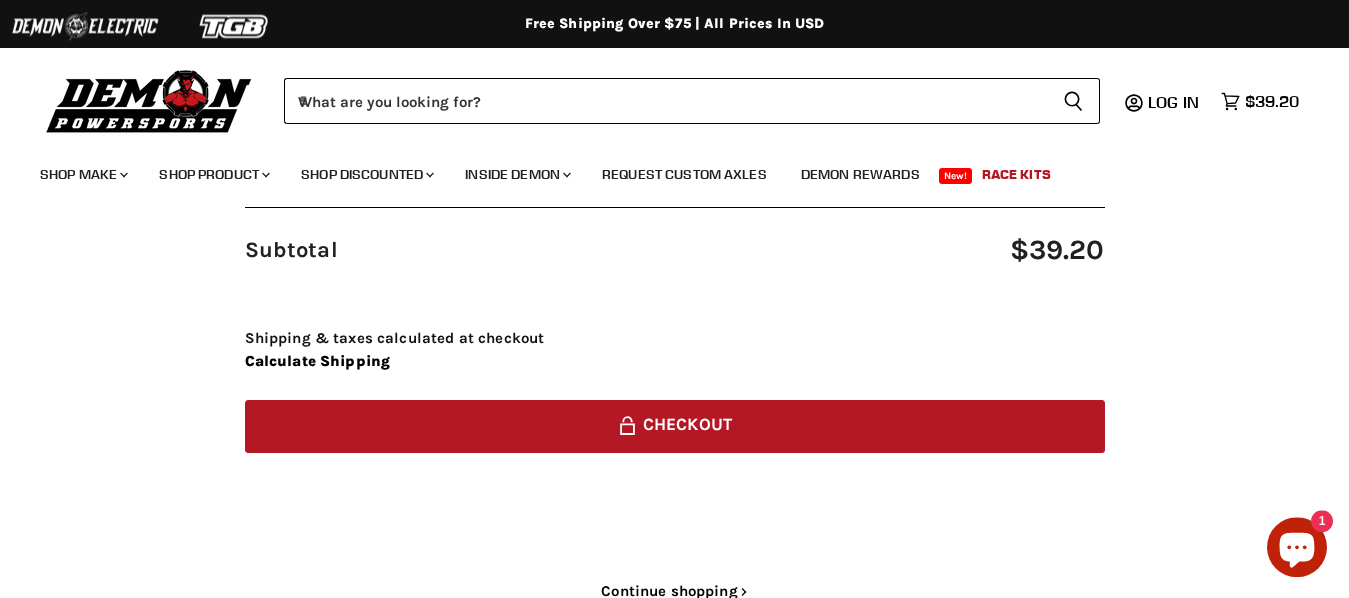scroll, scrollTop: 541, scrollLeft: 0, axis: vertical 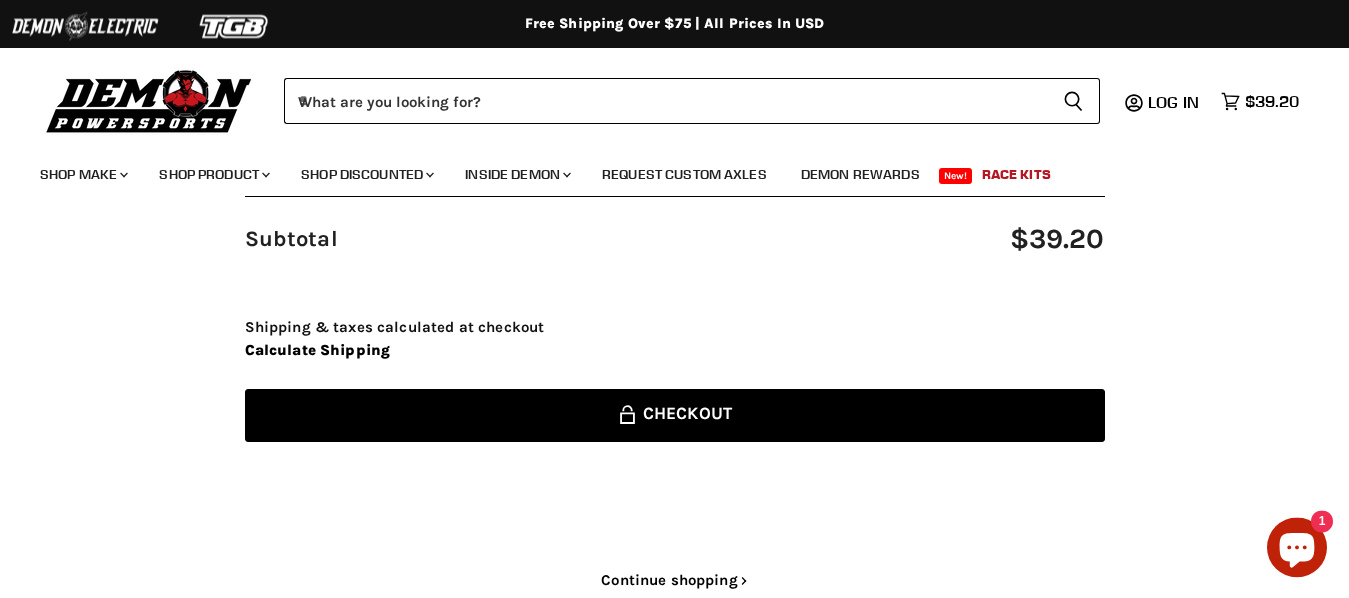 click on "Lock icon
Checkout" at bounding box center (675, 415) 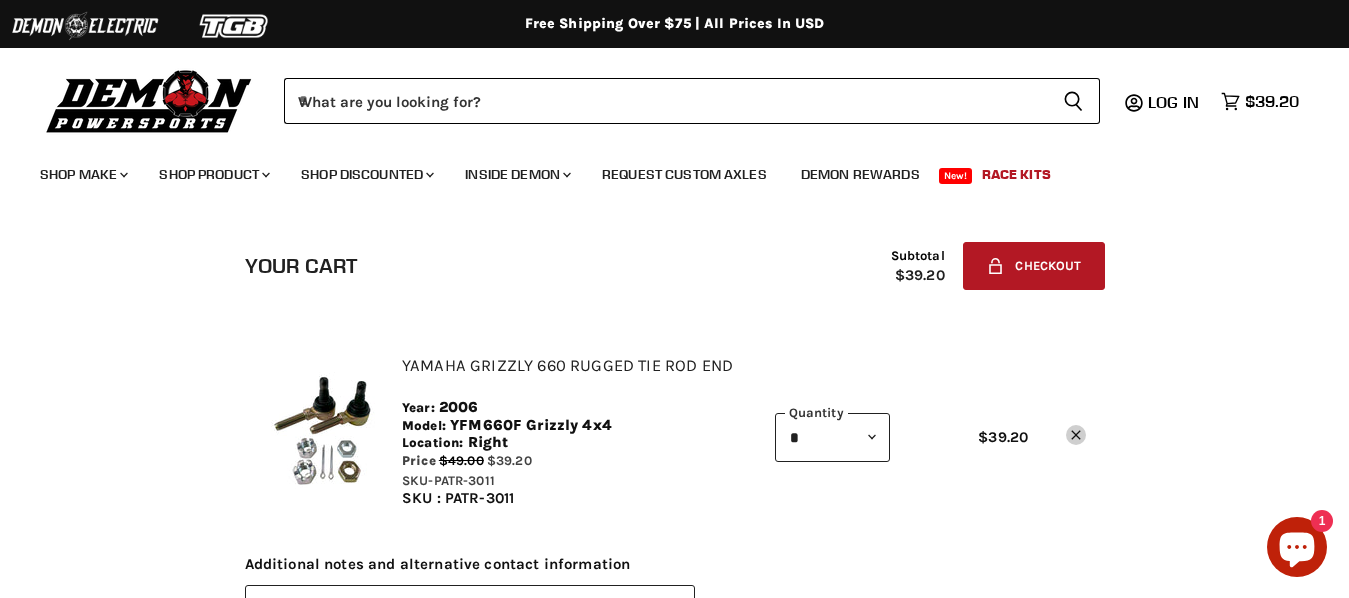 scroll, scrollTop: 0, scrollLeft: 0, axis: both 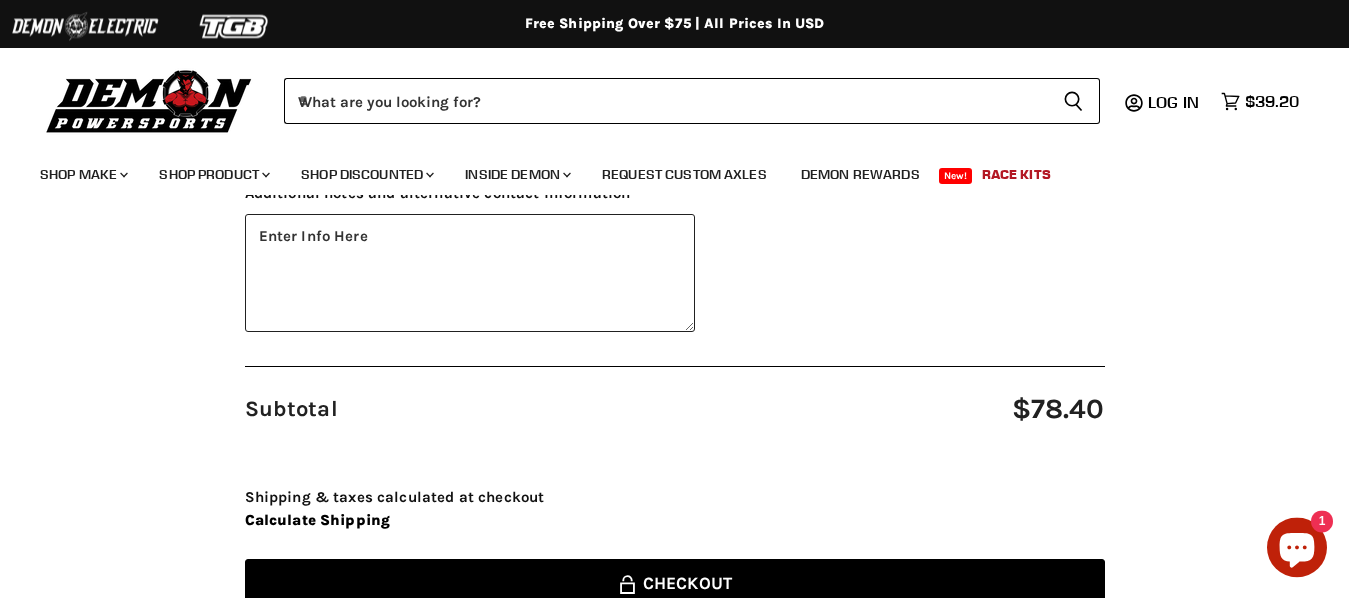 click on "Lock icon
Checkout" at bounding box center [675, 585] 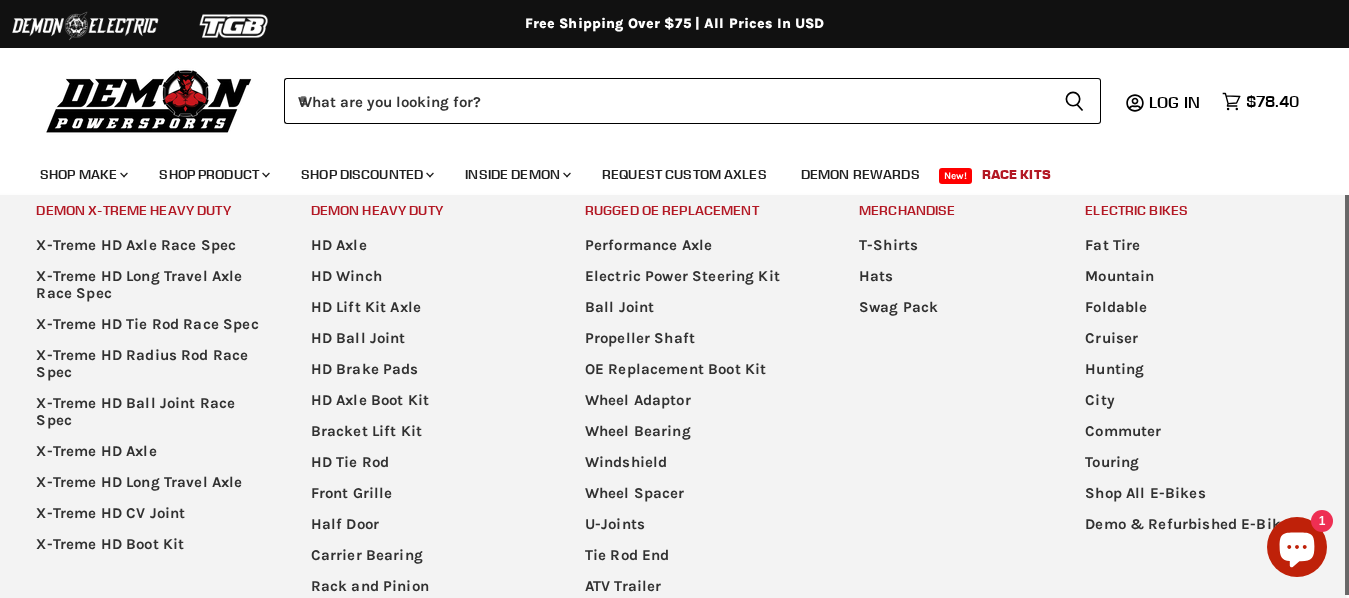 scroll, scrollTop: 0, scrollLeft: 0, axis: both 